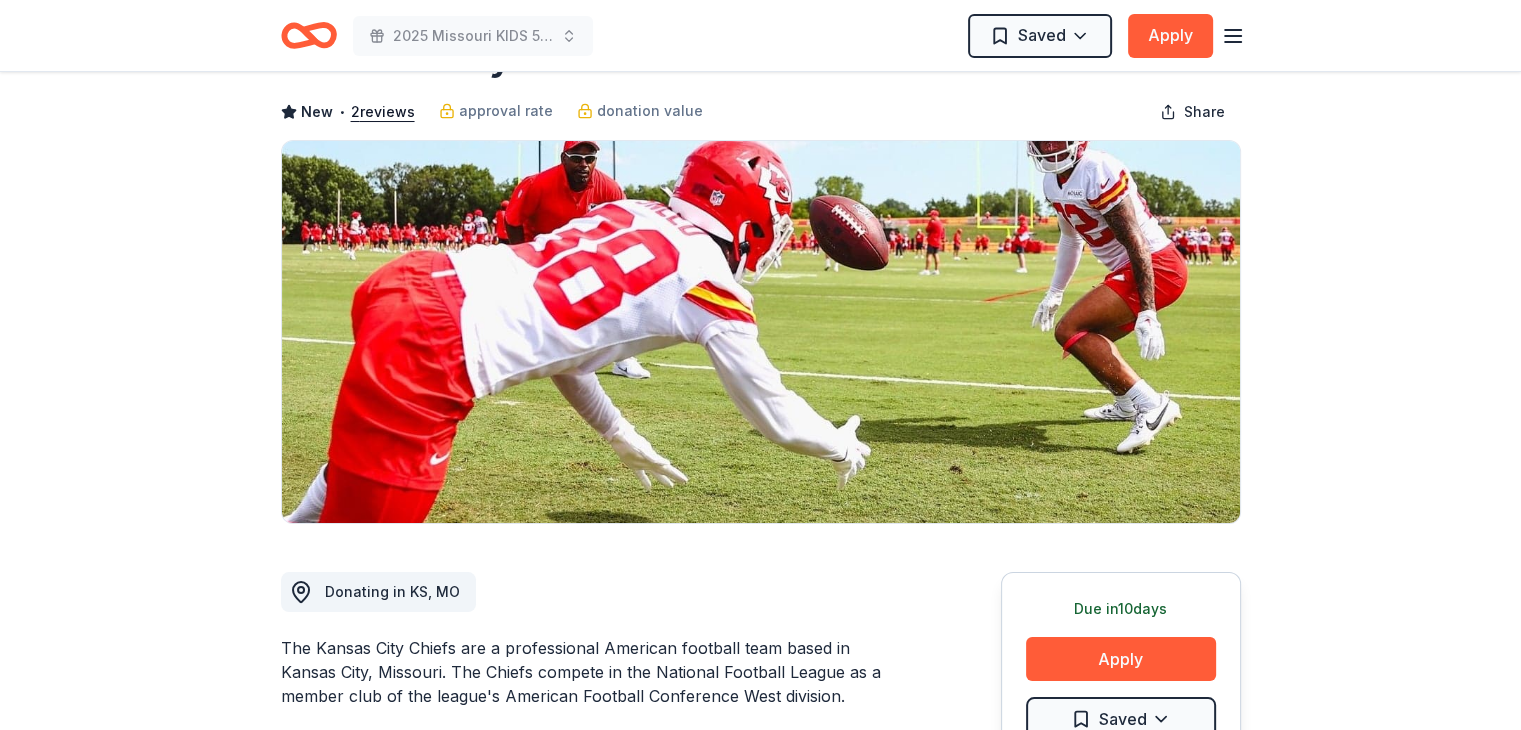 scroll, scrollTop: 0, scrollLeft: 0, axis: both 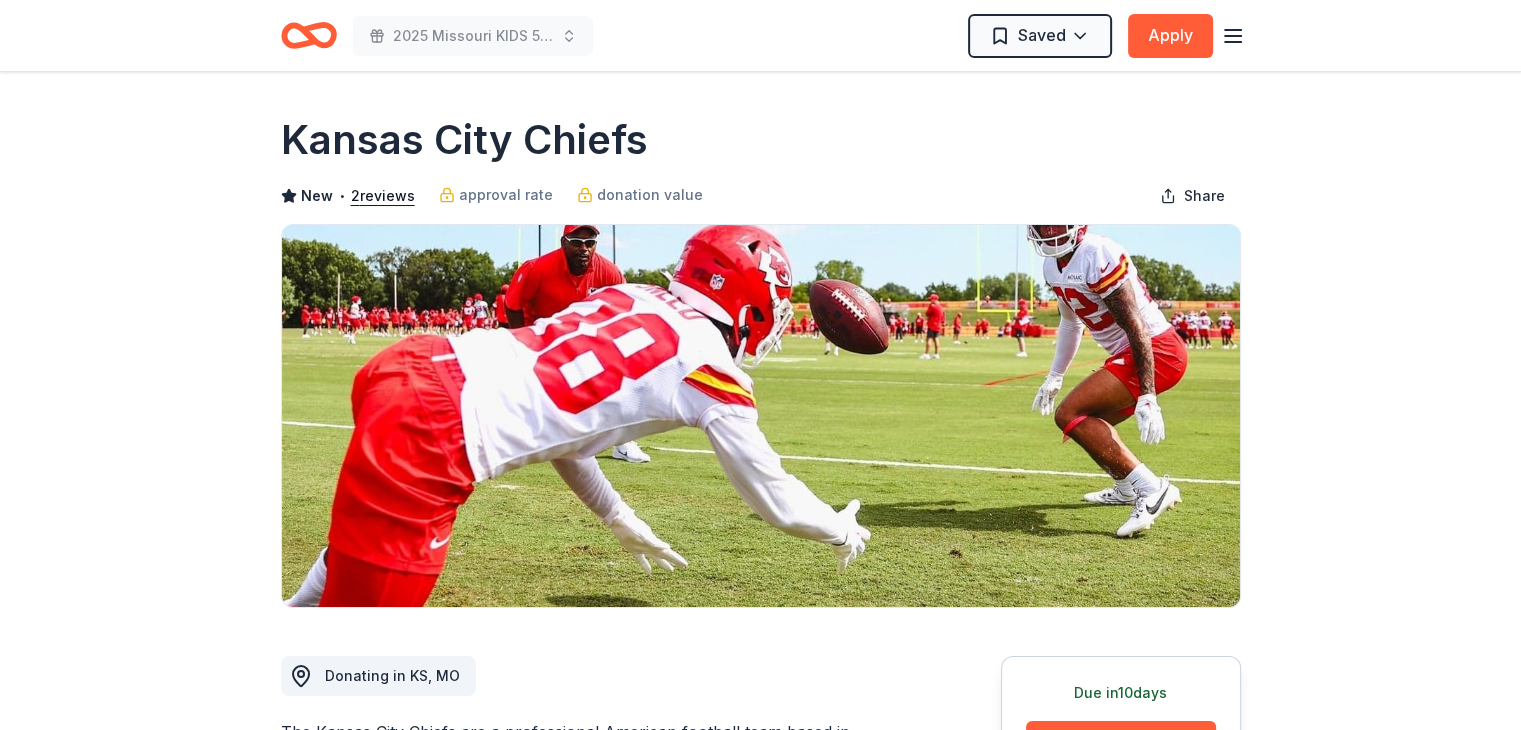 click 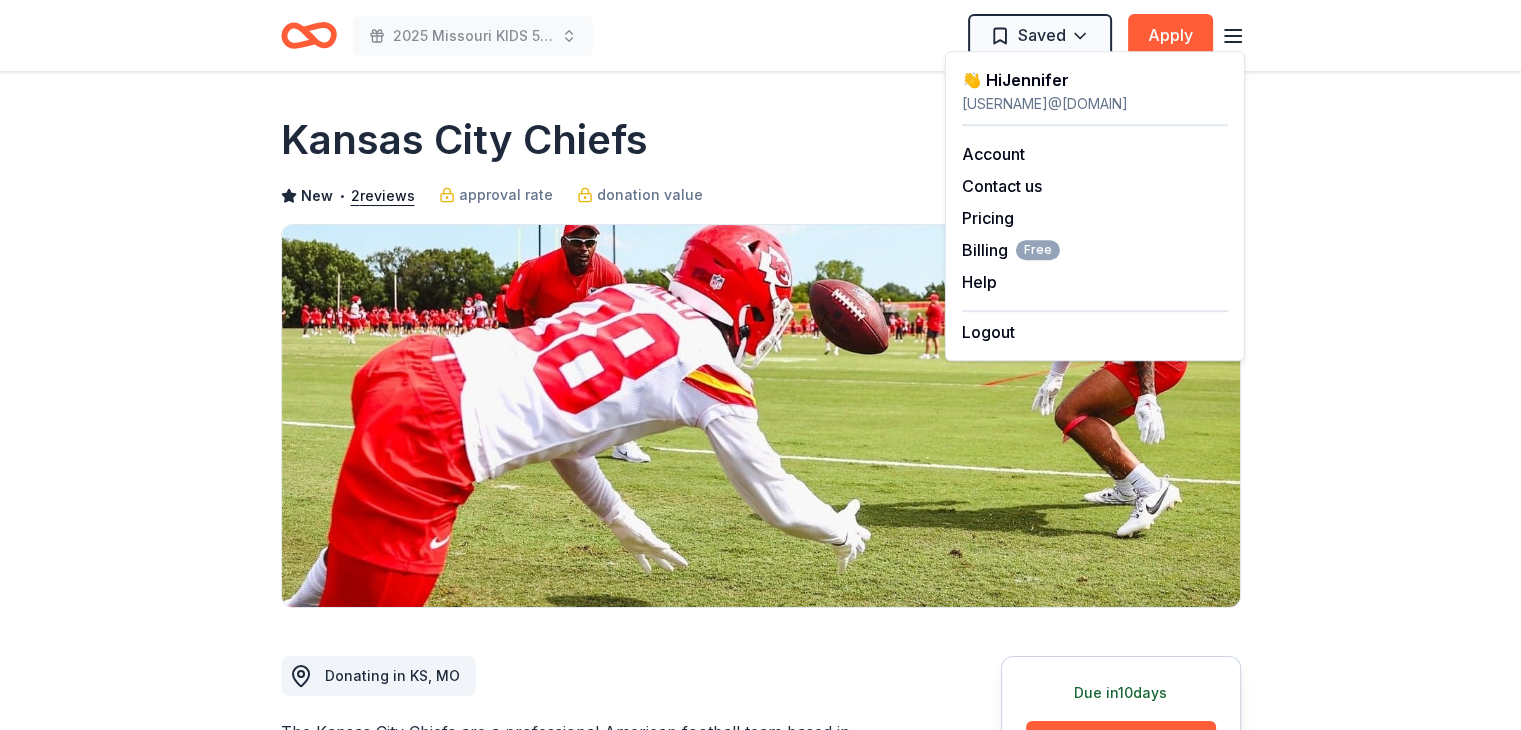 click on "Due in  10  days Share Kansas City Chiefs New • 2  reviews approval rate donation value Share Donating in KS, MO The Kansas City Chiefs are a professional American football team based in Kansas City, Missouri. The Chiefs compete in the National Football League as a member club of the league's American Football Conference West division. What they donate Chiefs item(s) Auction & raffle Donation can be shipped to you   You may receive donations every   year Who they donate to  Preferred 501(c)(3) required  Ineligible businesses or family reunions Due in  10  days Apply Saved Application takes 10 min Usually responds in  a few weeks Updated  about 2 months  ago Report a mistake approval rate 20 % approved 30 % declined 50 % no response donation value (average) 20% 70% 0% 10% $xx - $xx $xx - $xx $xx - $xx $xx - $xx Upgrade to Pro to view approval rates and average donation values New • 2  reviews The Jefferson's Foundation June [YEAR] • Declined Read more Plaza Heights Christian Academy February [YEAR] • 1   3" at bounding box center [760, 1544] 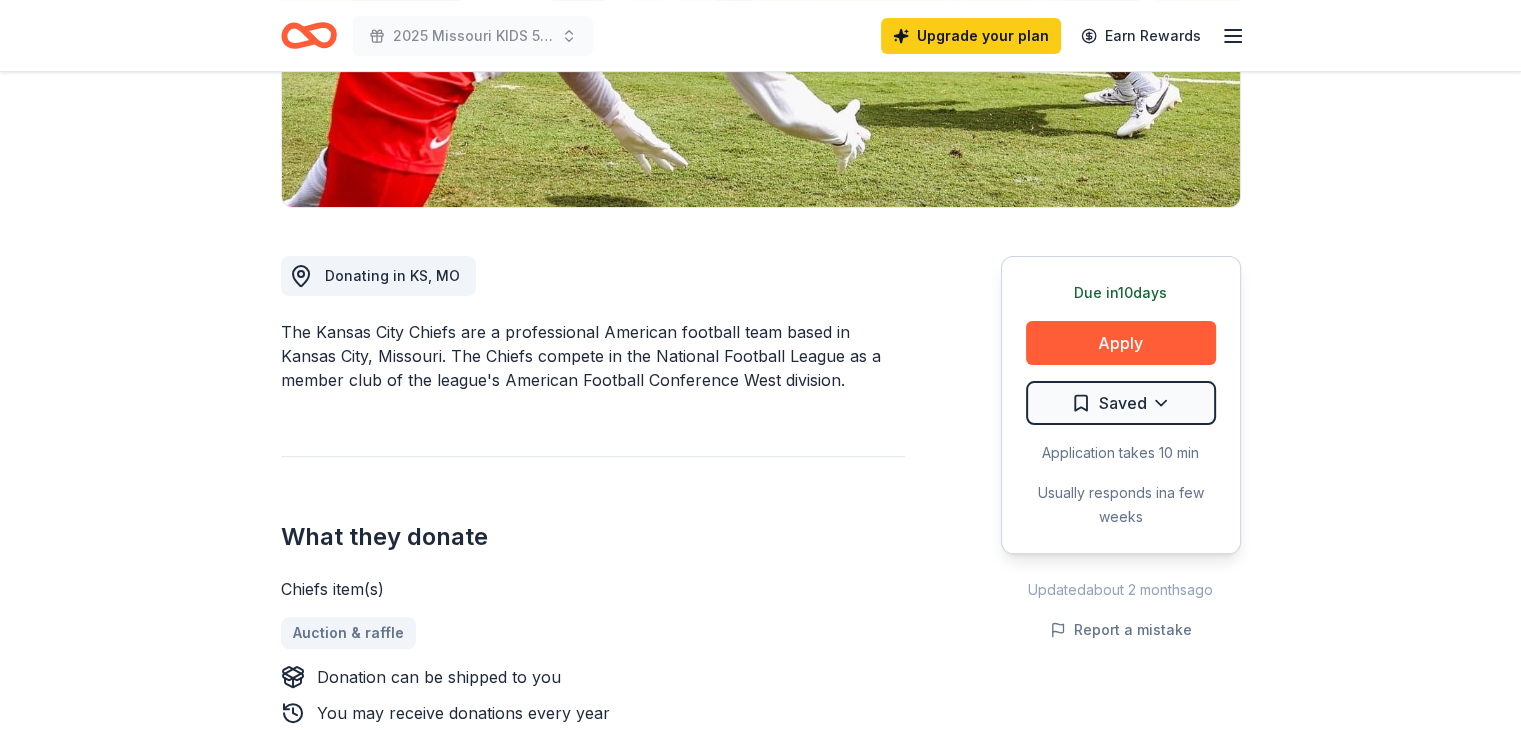 scroll, scrollTop: 0, scrollLeft: 0, axis: both 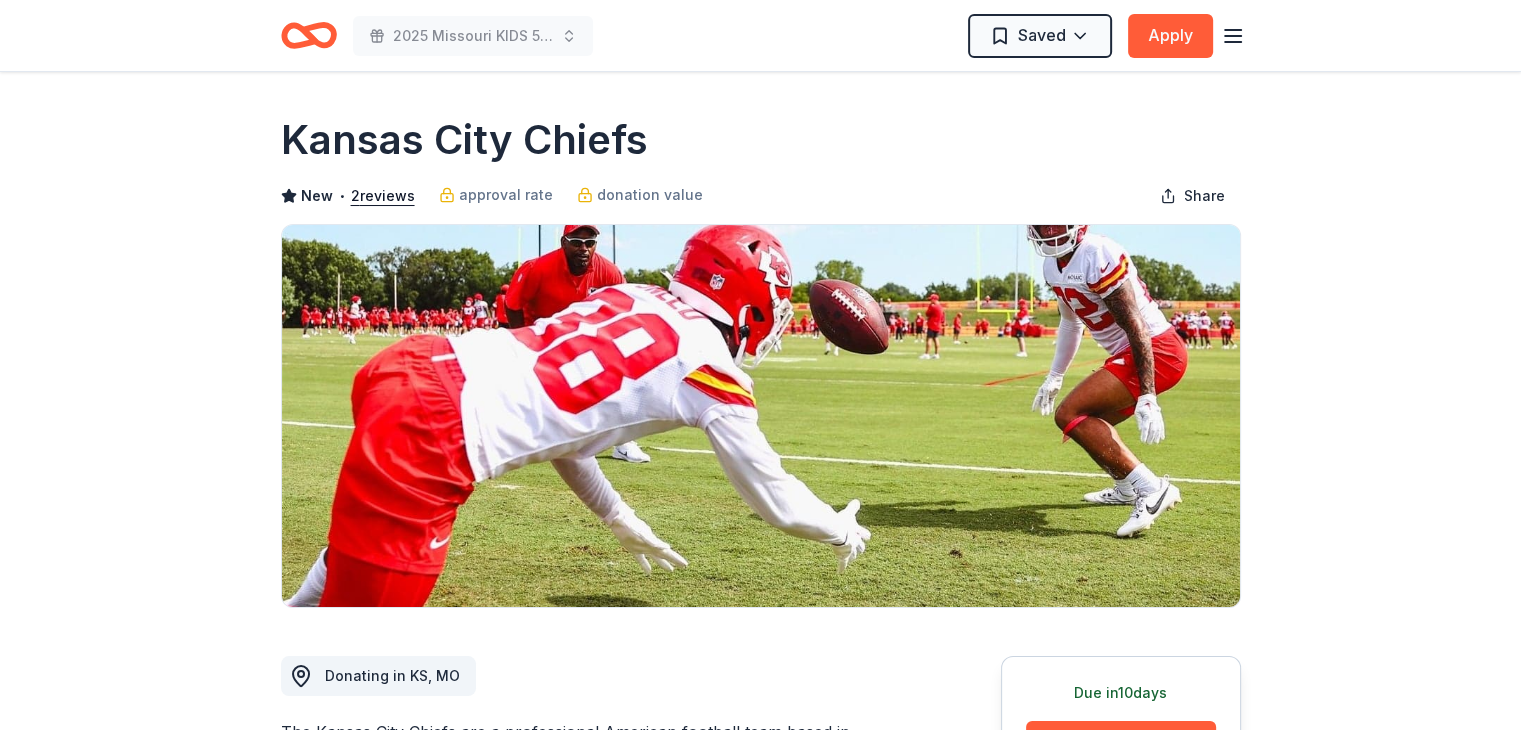 click on "2025 Missouri KIDS 50th Anniversary Benefit Auction Saved Apply" at bounding box center (761, 35) 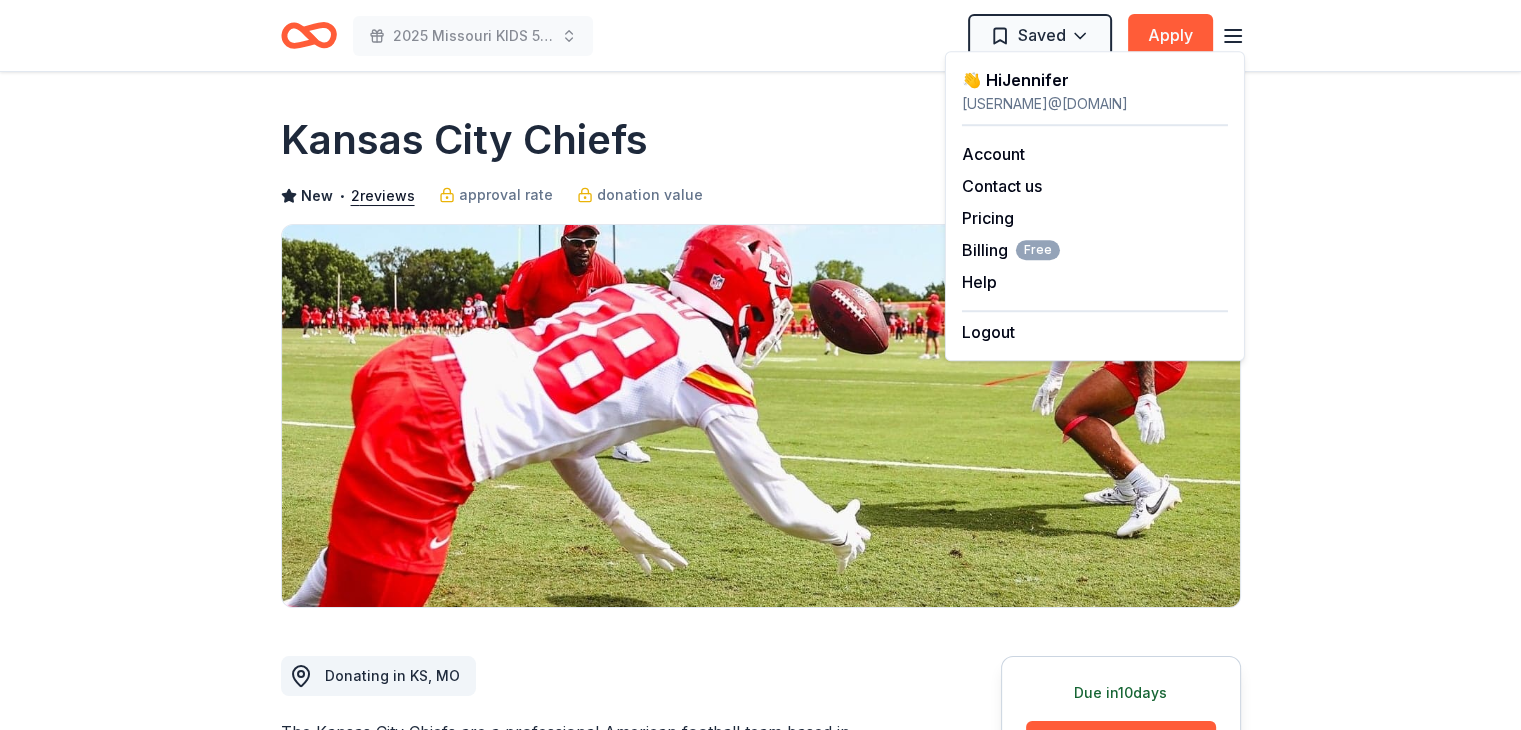 click on "Kansas City Chiefs New • 2  reviews approval rate donation value Share Donating in KS, MO The Kansas City Chiefs are a professional American football team based in Kansas City, Missouri. The Chiefs compete in the National Football League as a member club of the league's American Football Conference West division. What they donate Chiefs item(s) Auction & raffle Donation can be shipped to you   You may receive donations every   year Who they donate to  Preferred 501(c)(3) required  Ineligible businesses or family reunions Due in  10  days Apply Saved Application takes 10 min Usually responds in  a few weeks Updated  about 2 months  ago Report a mistake approval rate 20 % approved 30 % declined 50 % no response donation value (average) 20% 70% 0% 10% $xx - $xx $xx - $xx $xx - $xx $xx - $xx Upgrade to Pro to view approval rates and average donation values New • 2  reviews The Jefferson's Foundation June 2024 • Declined Read more Plaza Heights Christian Academy February 2023 • Declined Leave a review 1" at bounding box center (761, 1544) 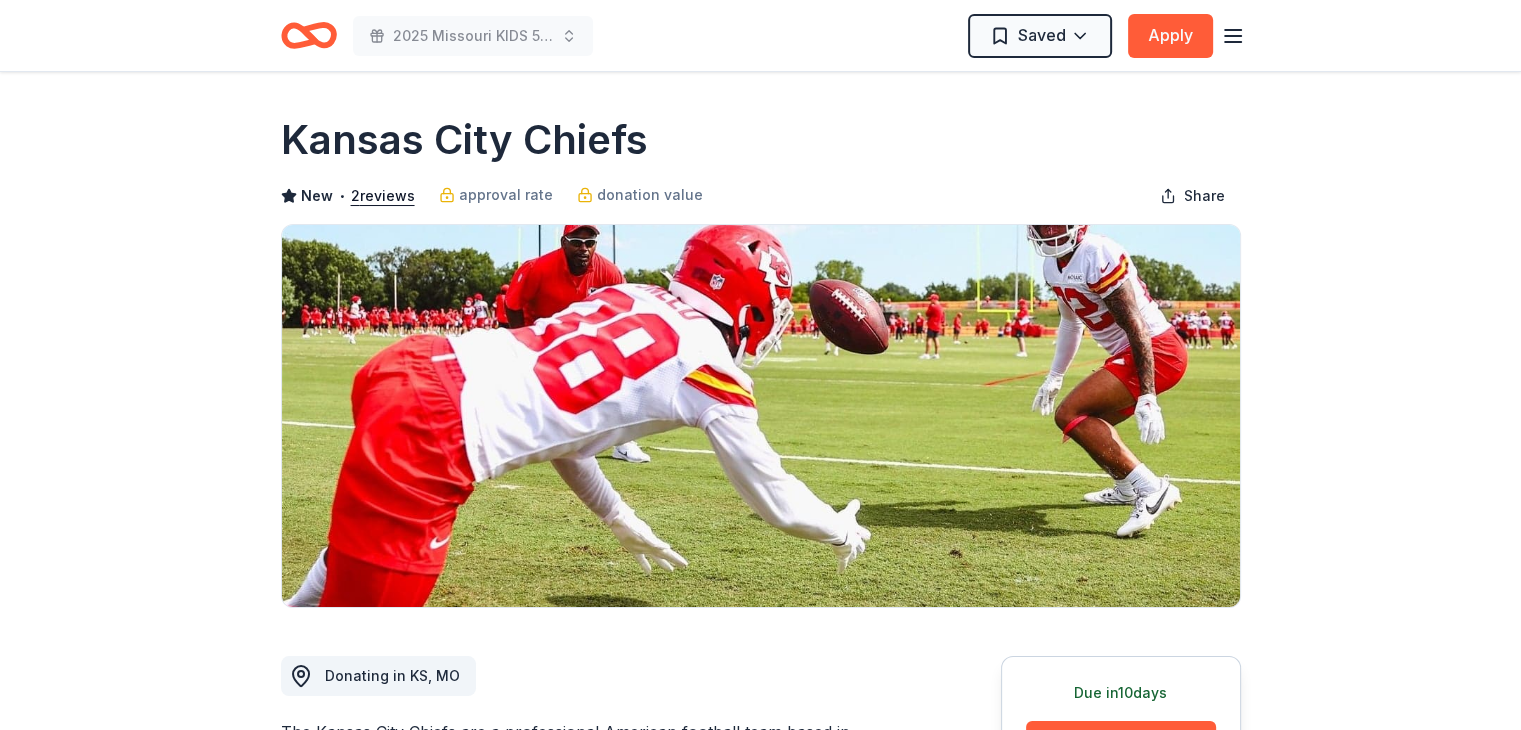 click on "Kansas City Chiefs" at bounding box center (464, 140) 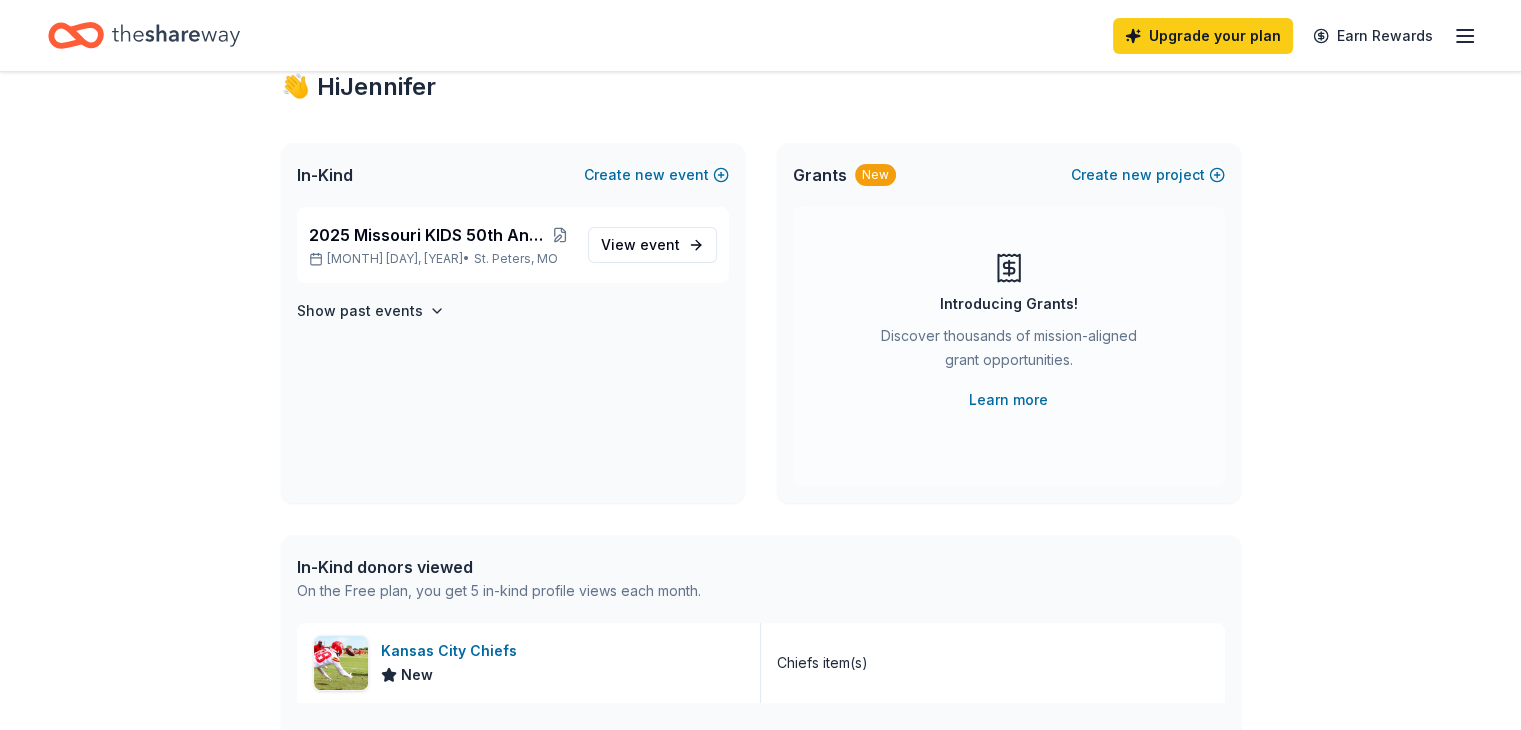 scroll, scrollTop: 100, scrollLeft: 0, axis: vertical 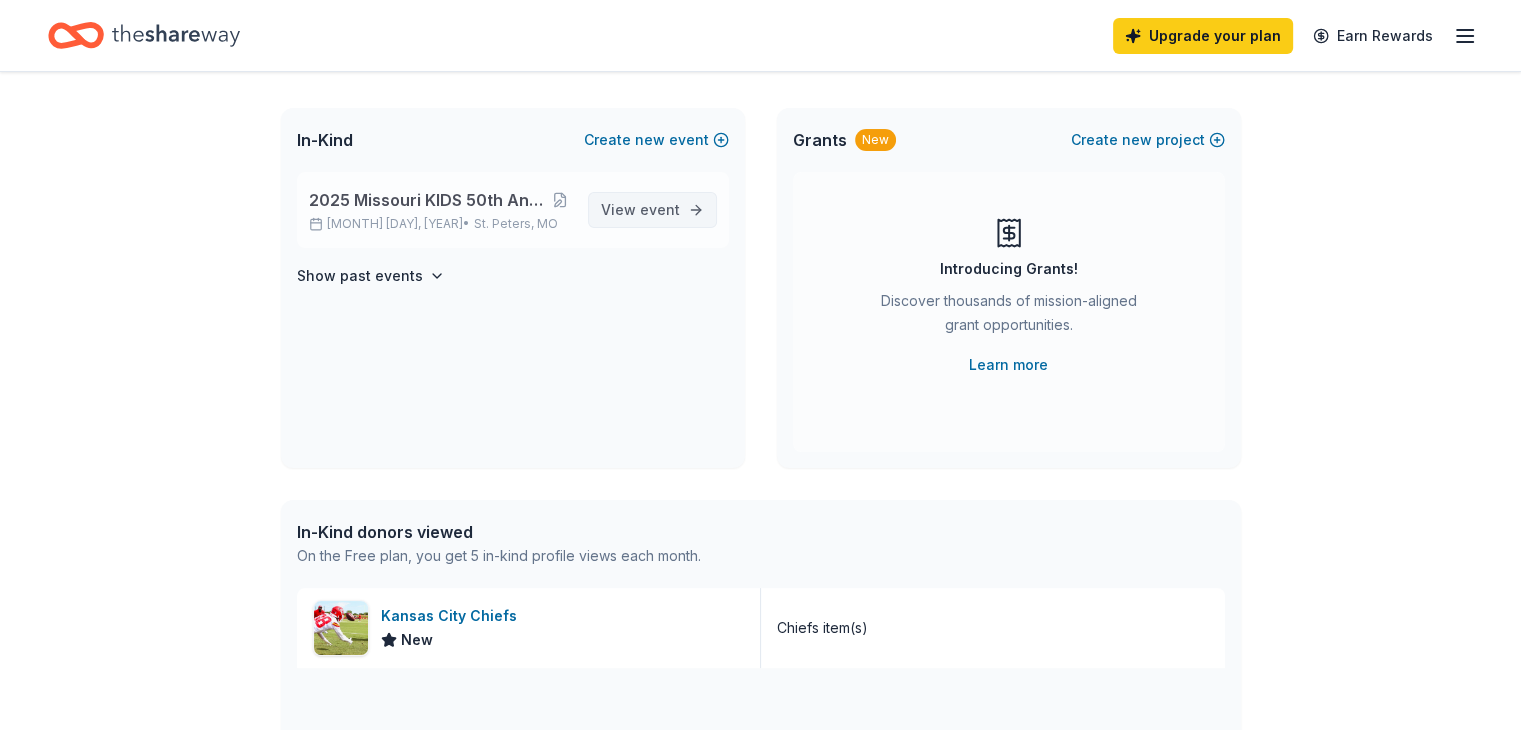 click on "event" at bounding box center (660, 209) 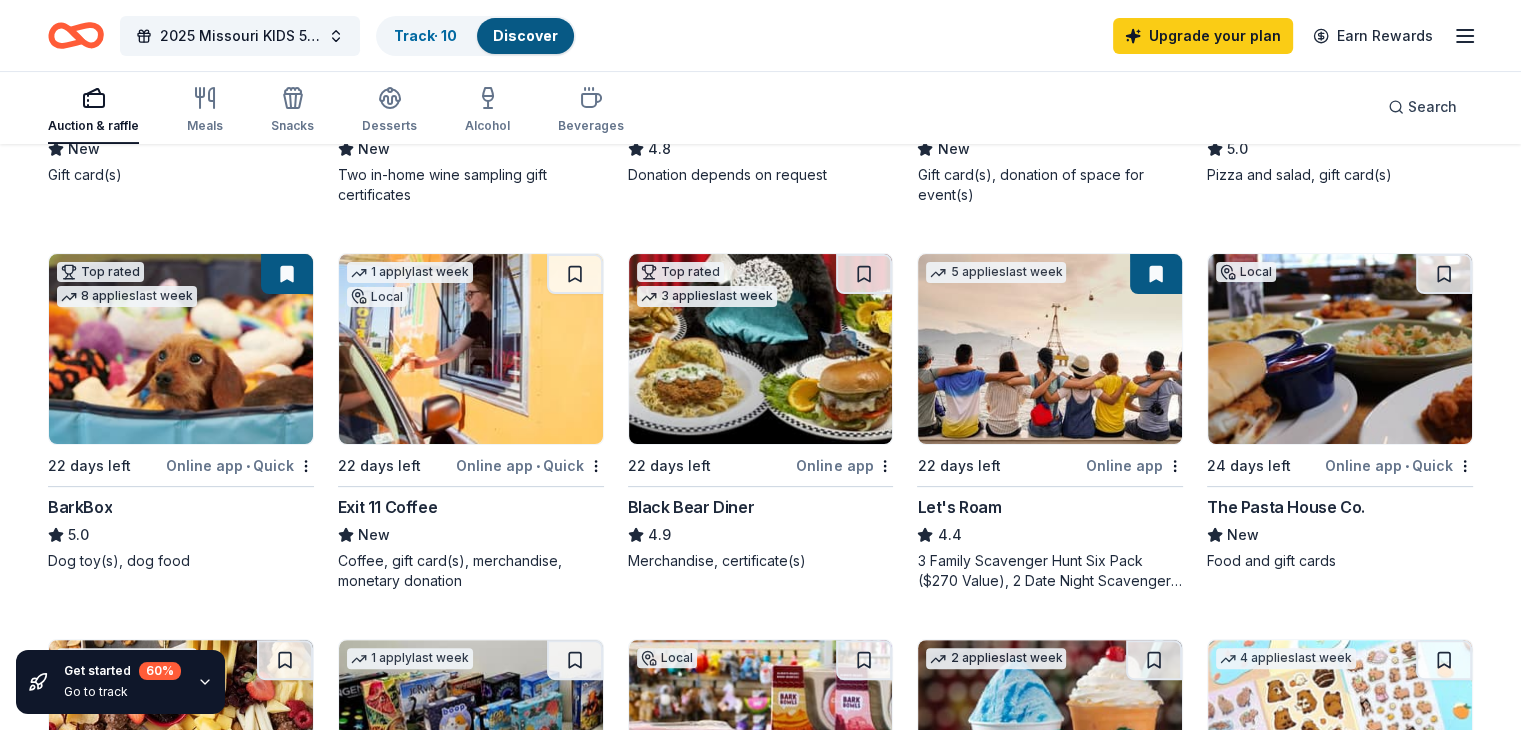 scroll, scrollTop: 200, scrollLeft: 0, axis: vertical 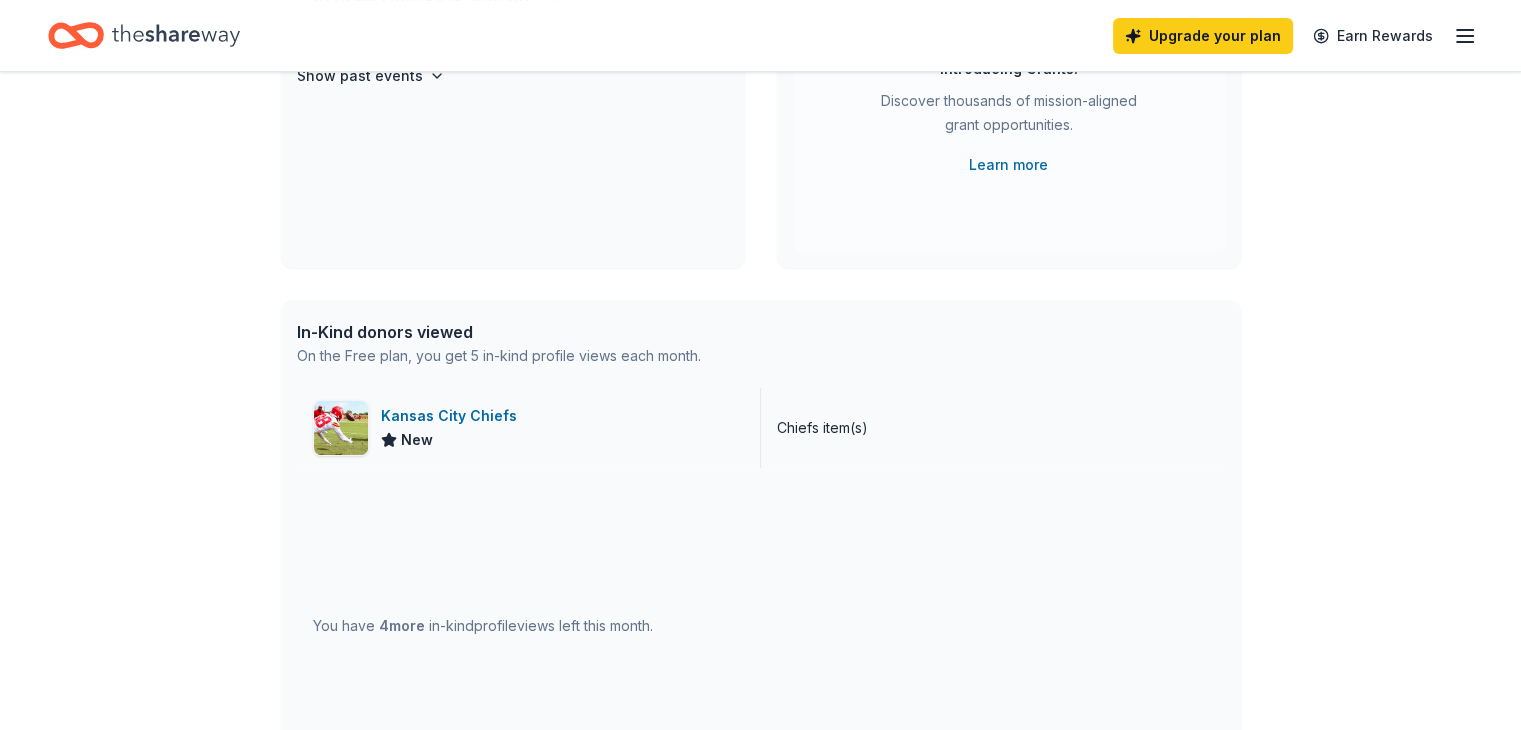 click on "Kansas City Chiefs" at bounding box center [453, 416] 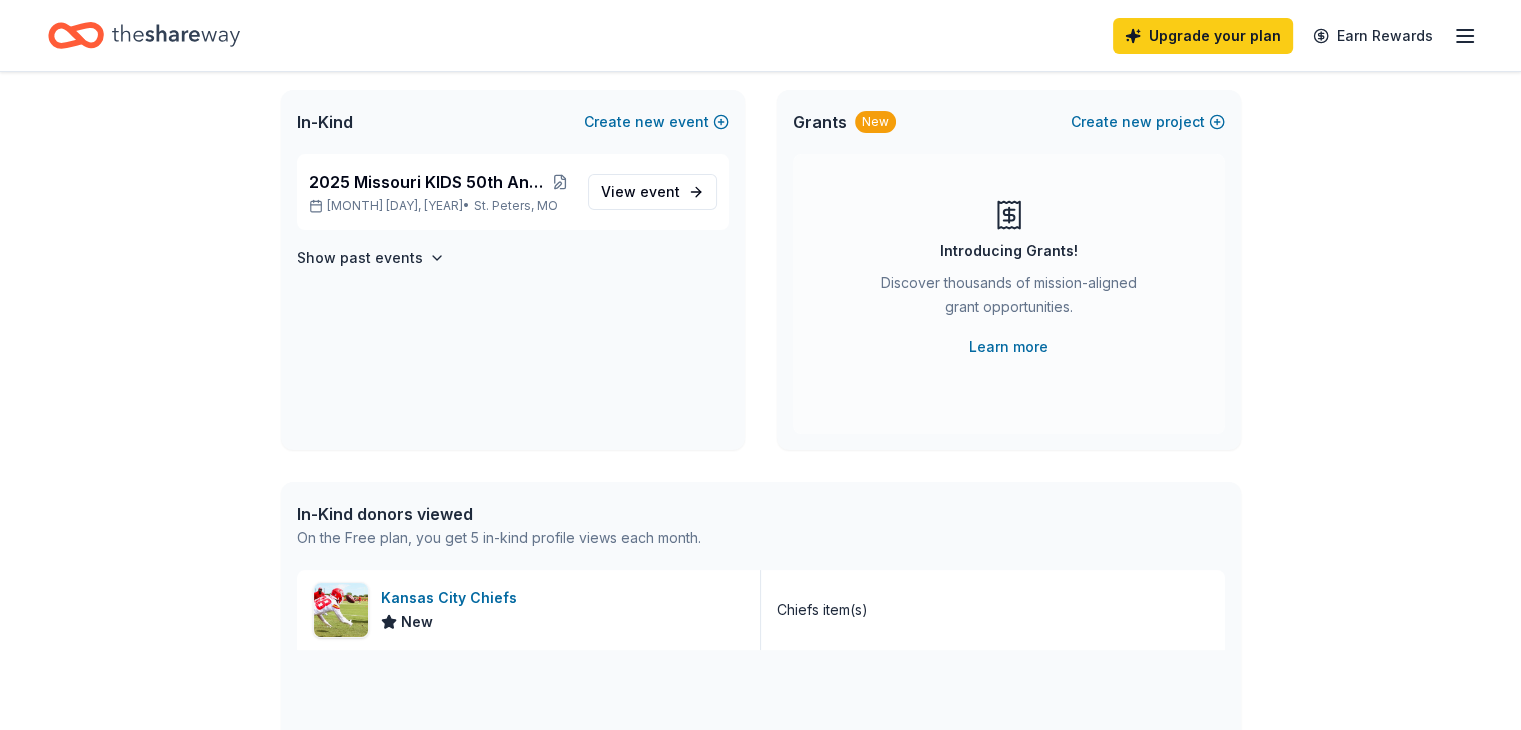 scroll, scrollTop: 0, scrollLeft: 0, axis: both 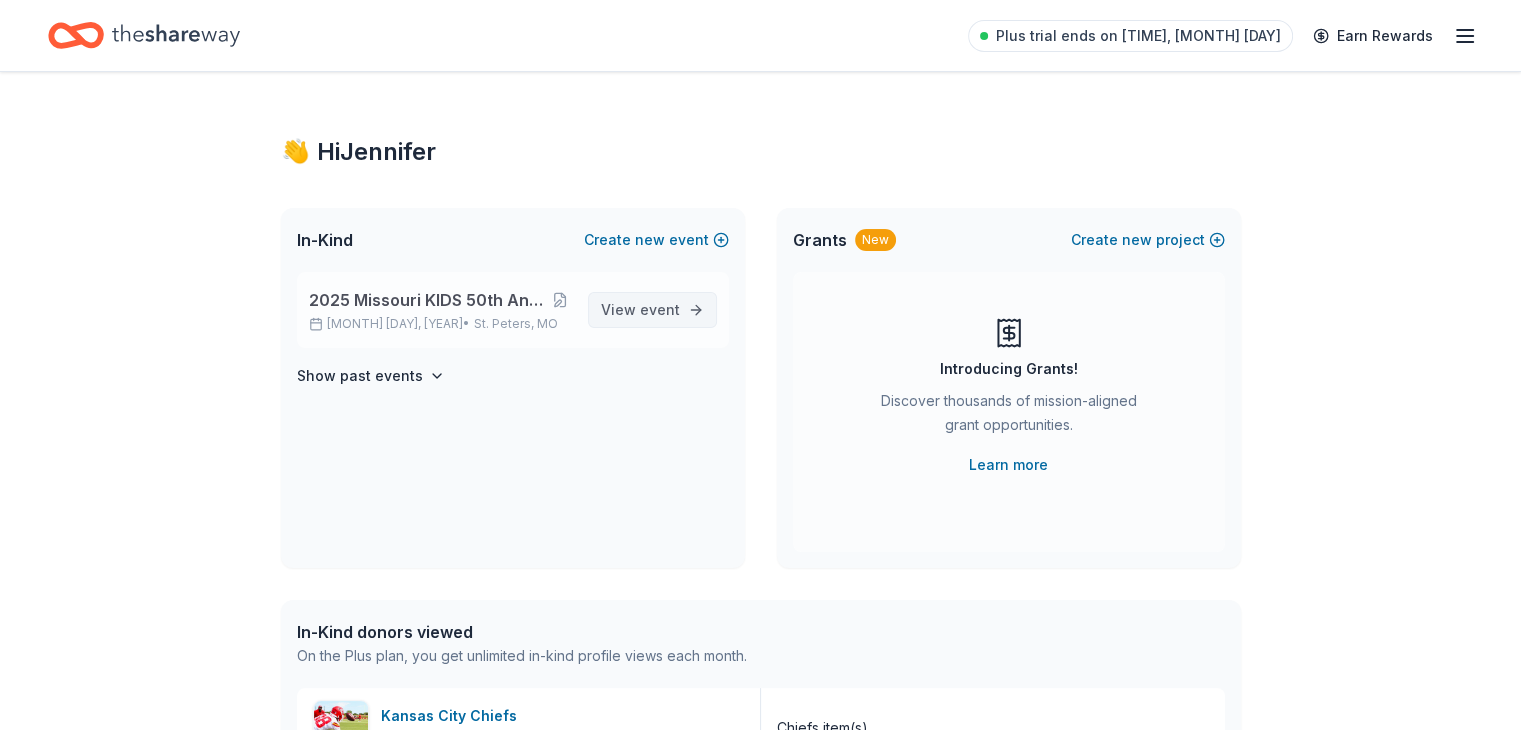 click on "View   event" at bounding box center [640, 310] 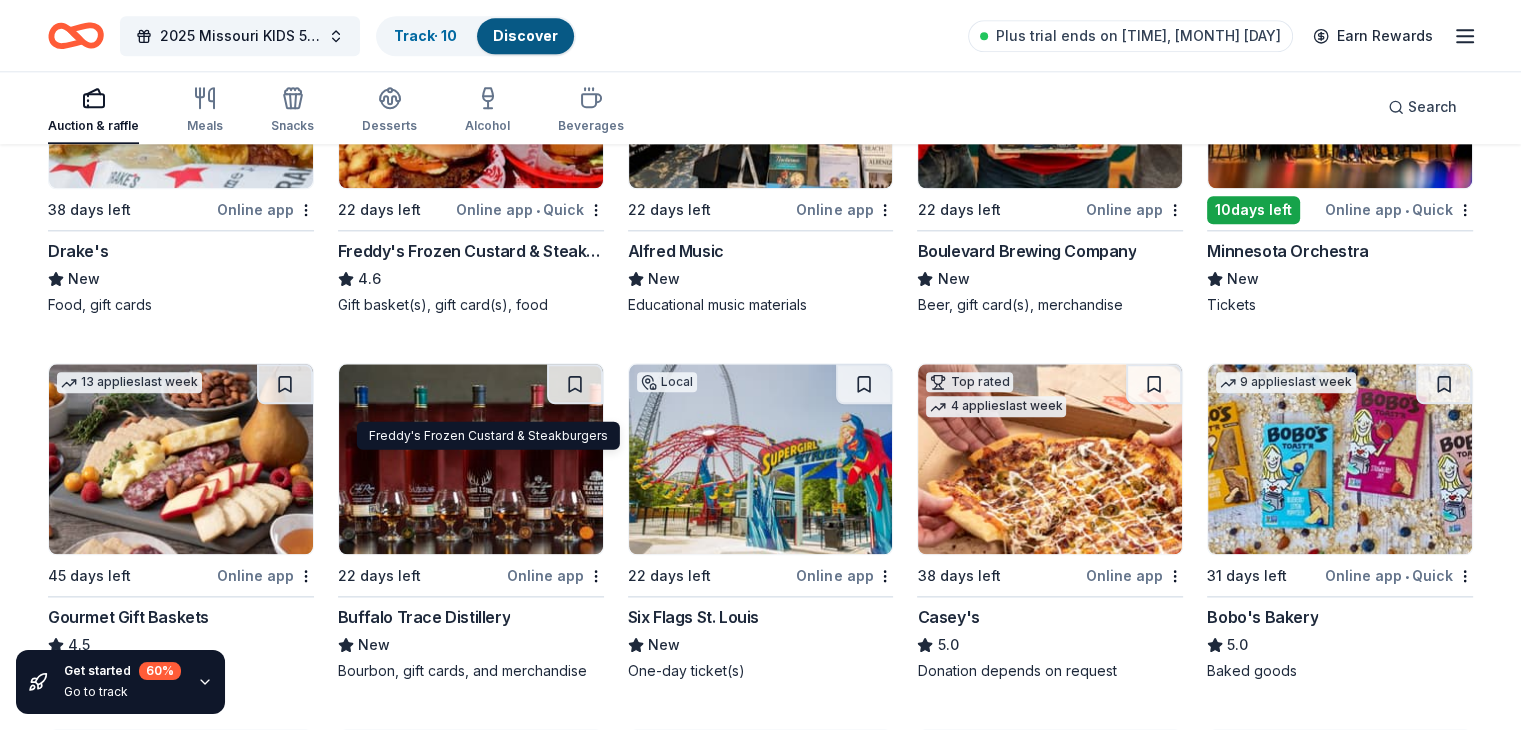 scroll, scrollTop: 2124, scrollLeft: 0, axis: vertical 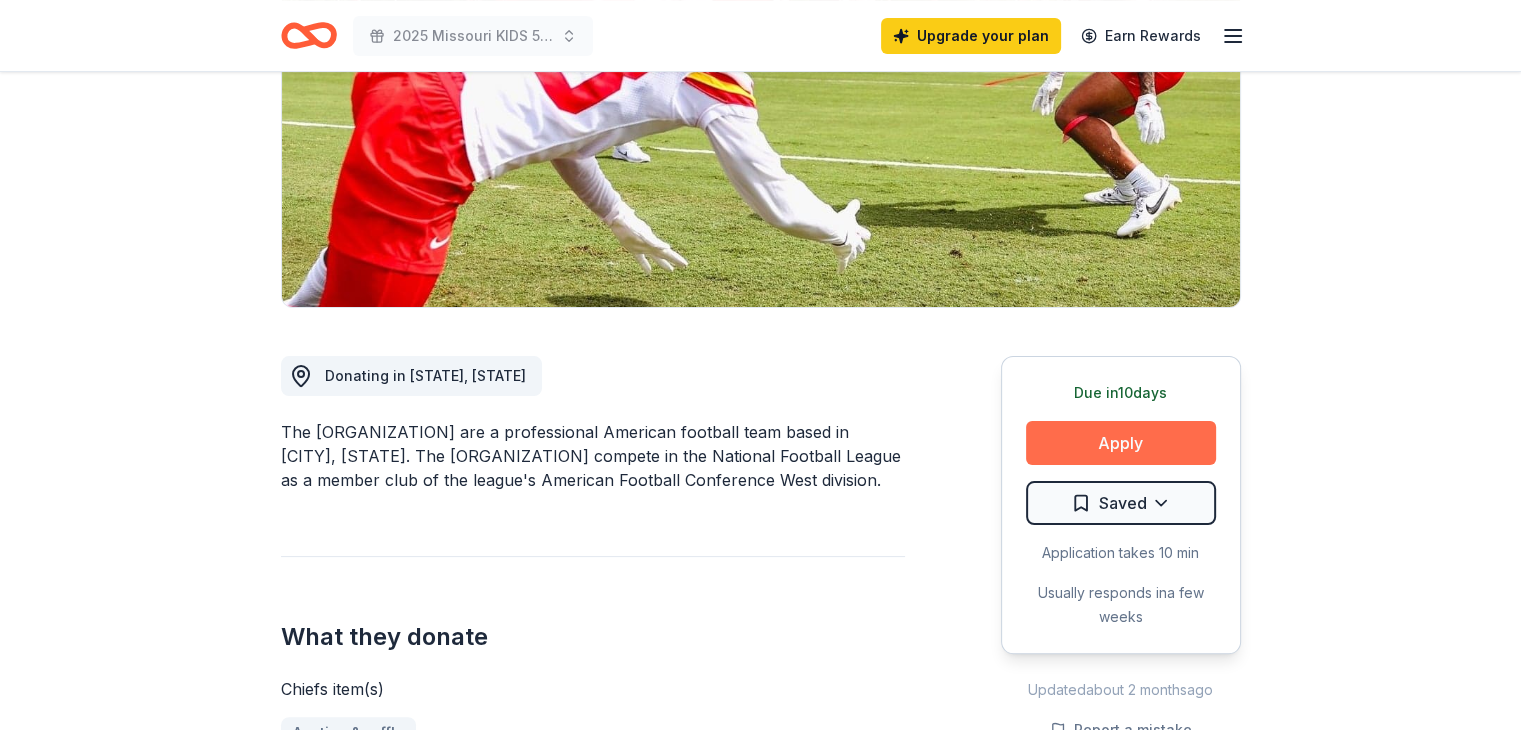 click on "Apply" at bounding box center (1121, 443) 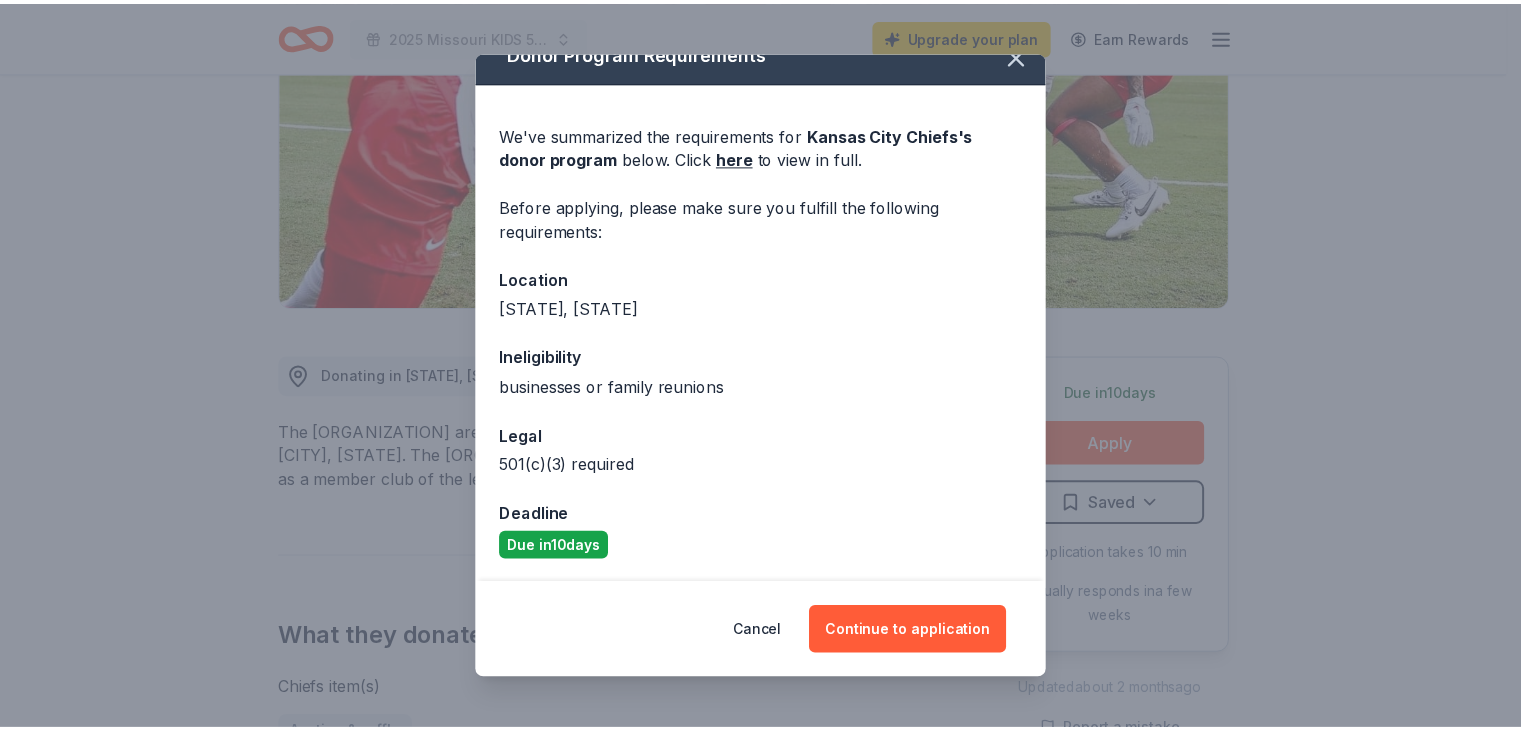 scroll, scrollTop: 0, scrollLeft: 0, axis: both 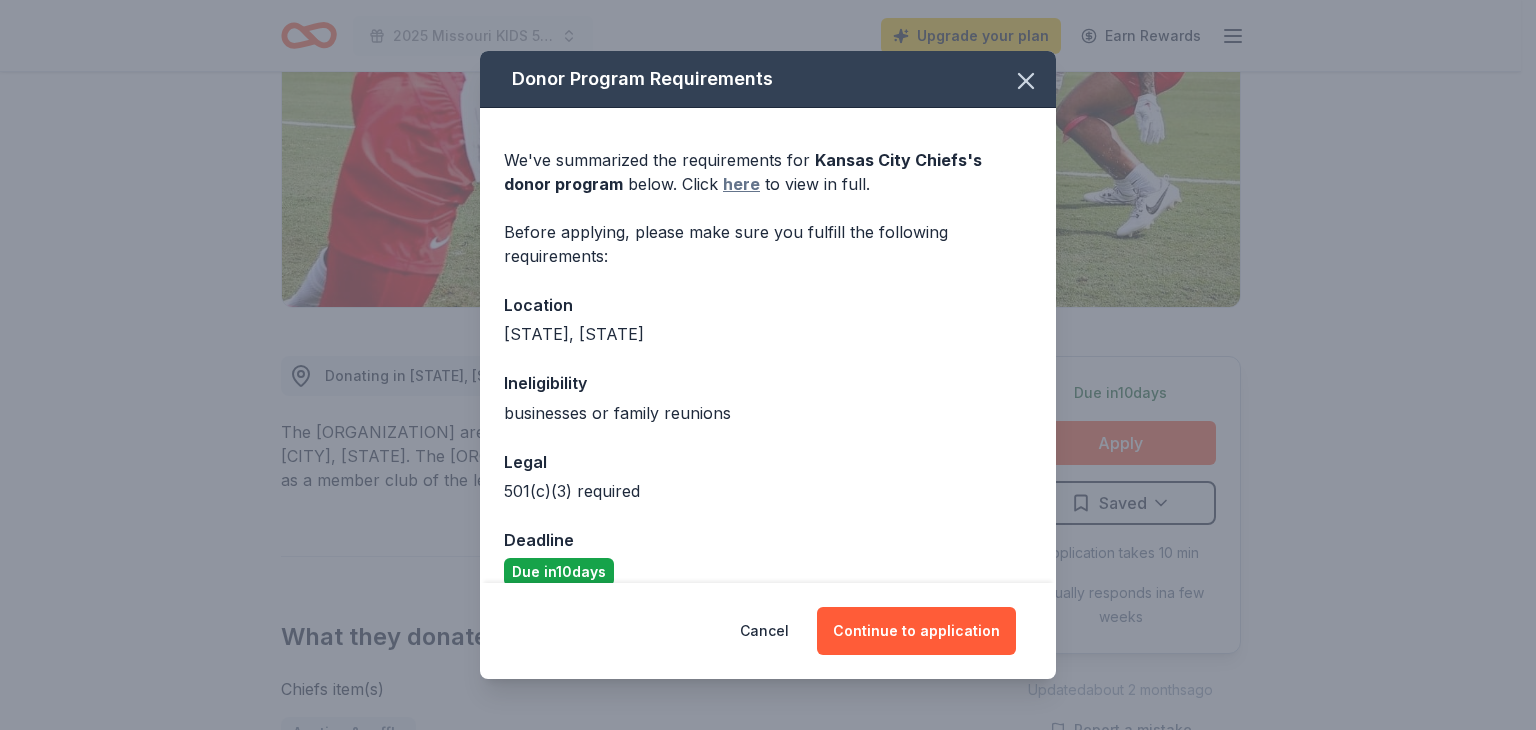 click on "here" at bounding box center [741, 184] 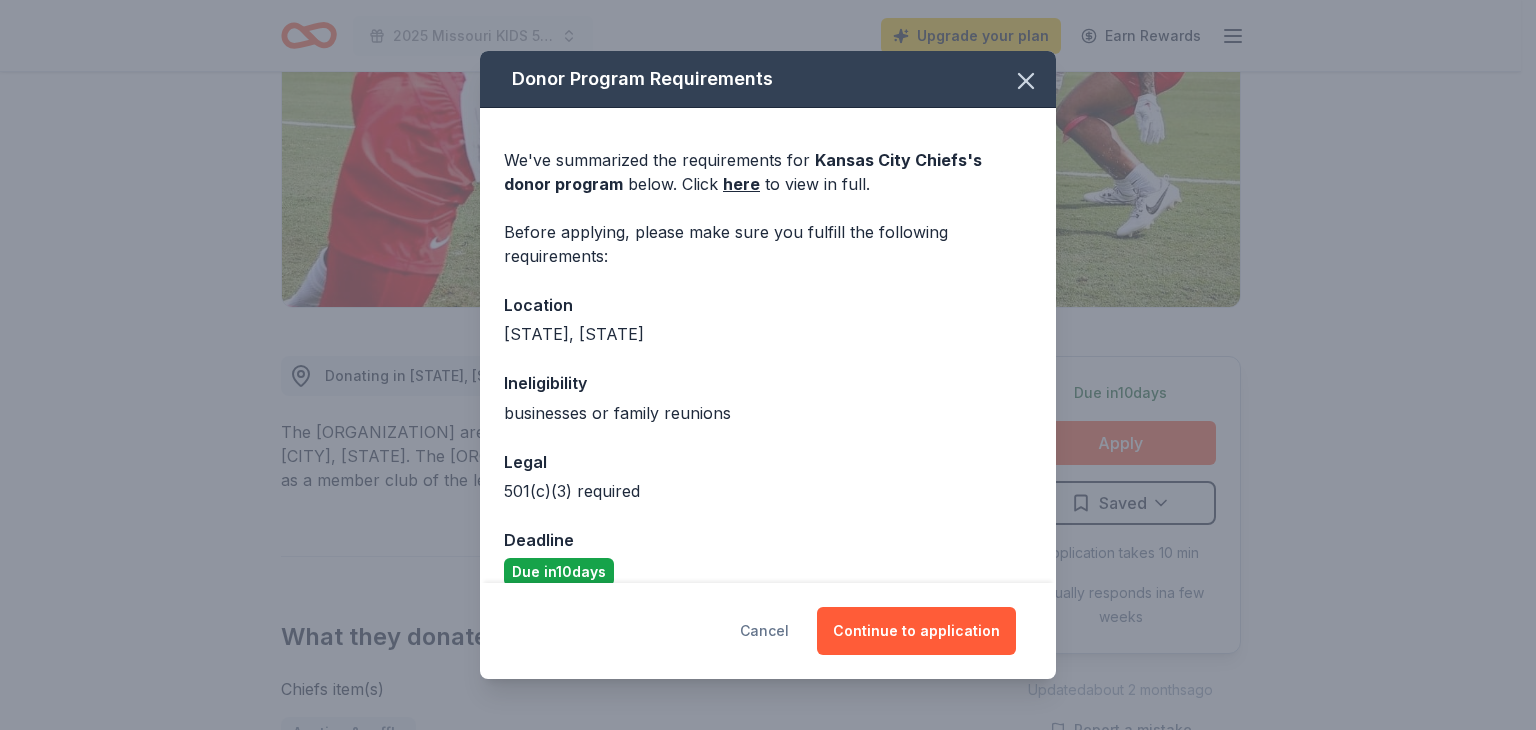 click on "Cancel" at bounding box center (764, 631) 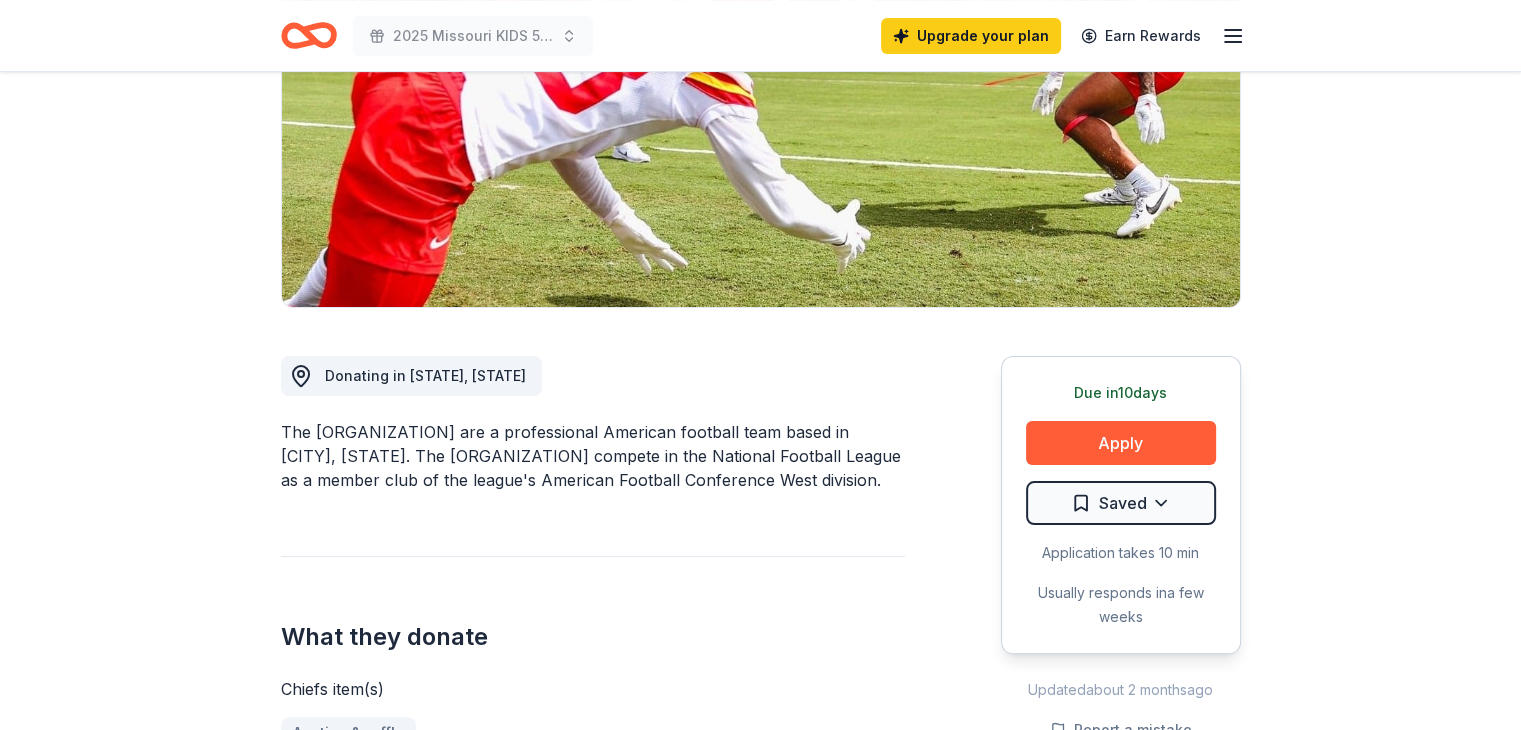 click 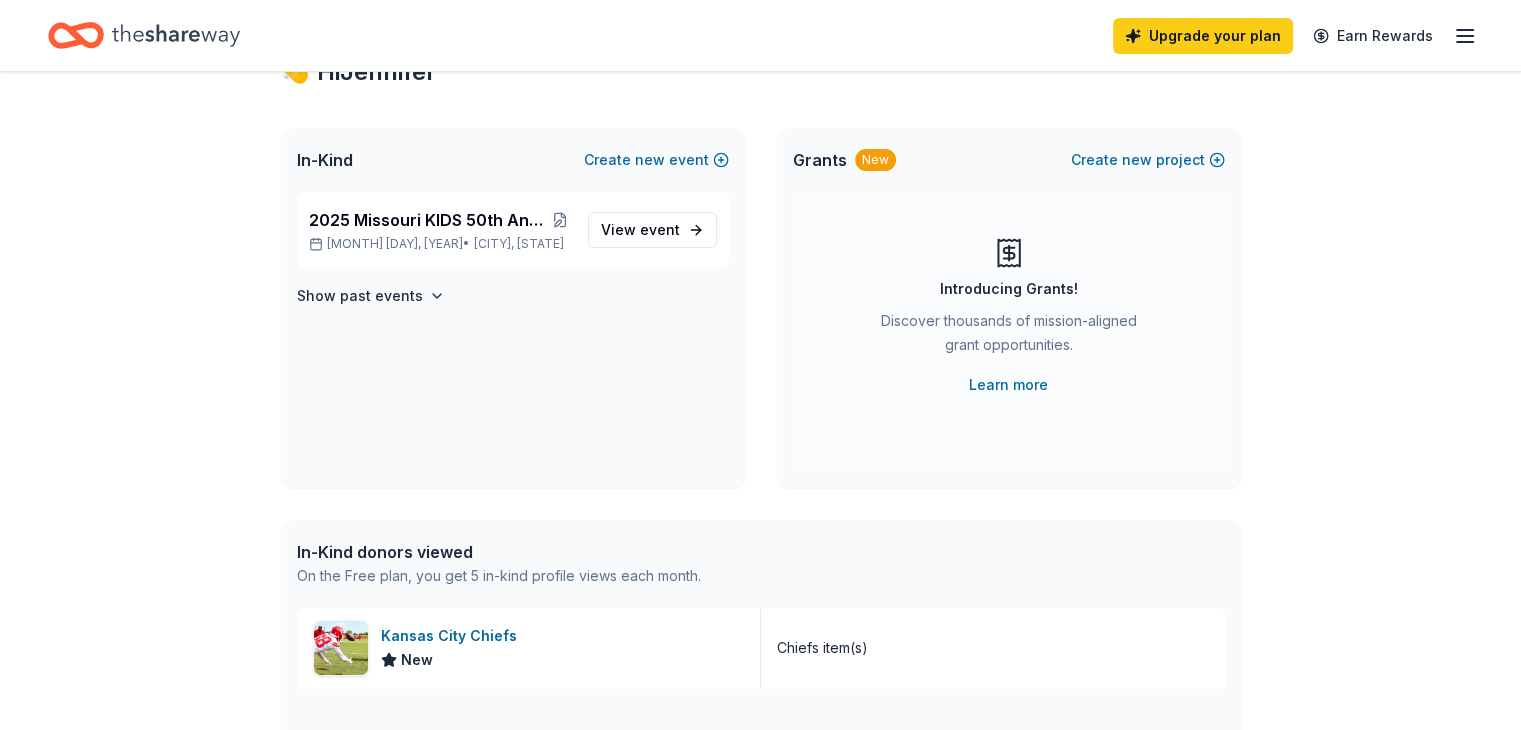 scroll, scrollTop: 0, scrollLeft: 0, axis: both 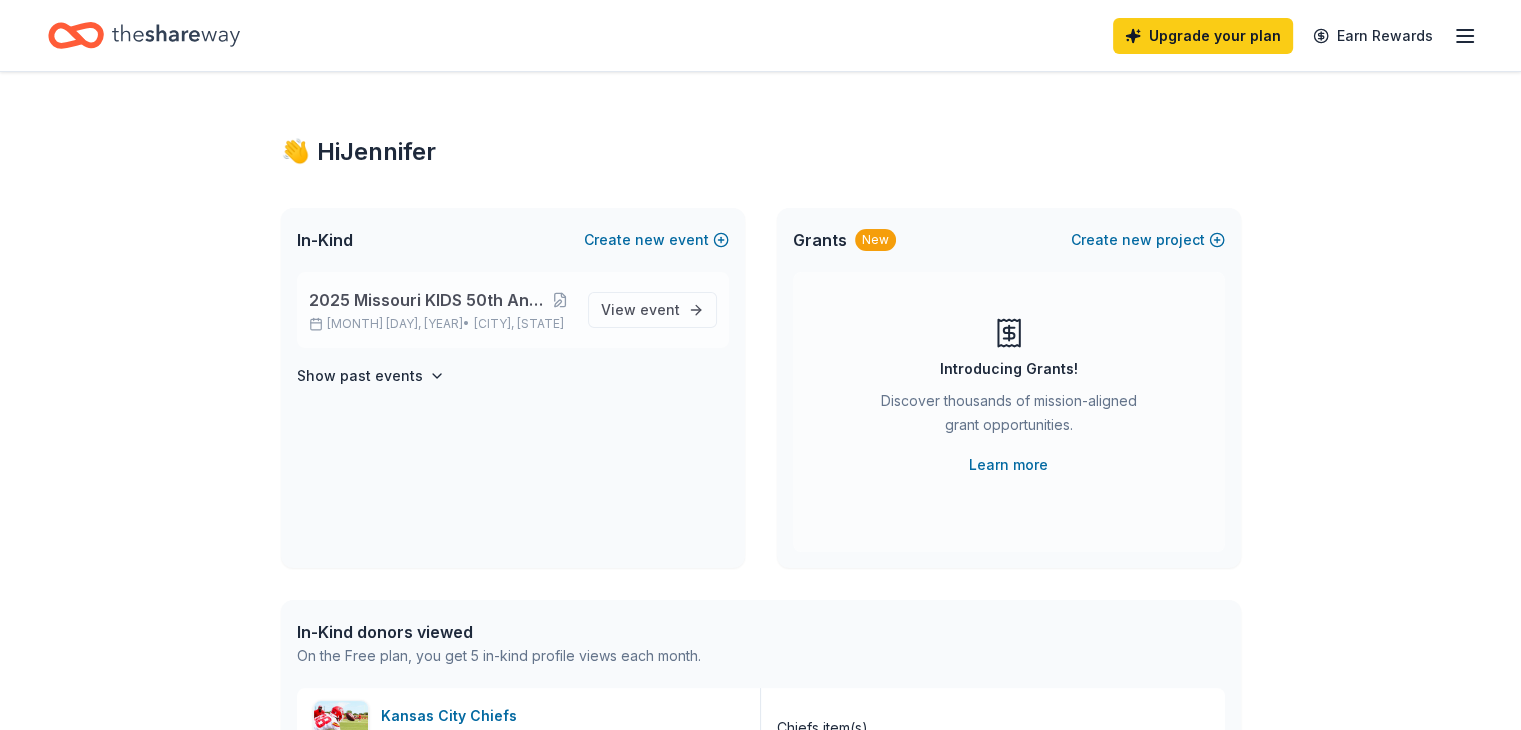 drag, startPoint x: 458, startPoint y: 309, endPoint x: 568, endPoint y: 318, distance: 110.36757 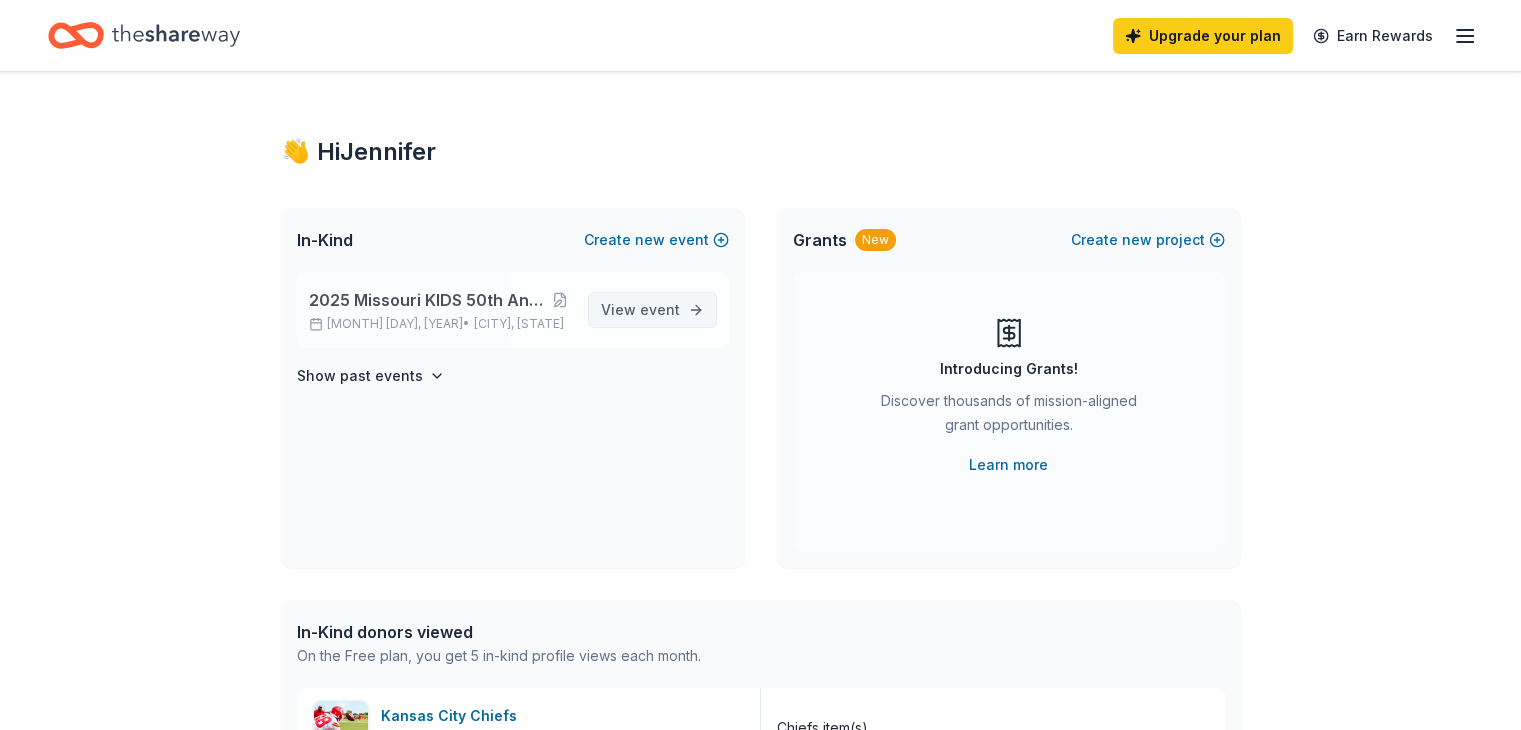 click on "event" at bounding box center [660, 309] 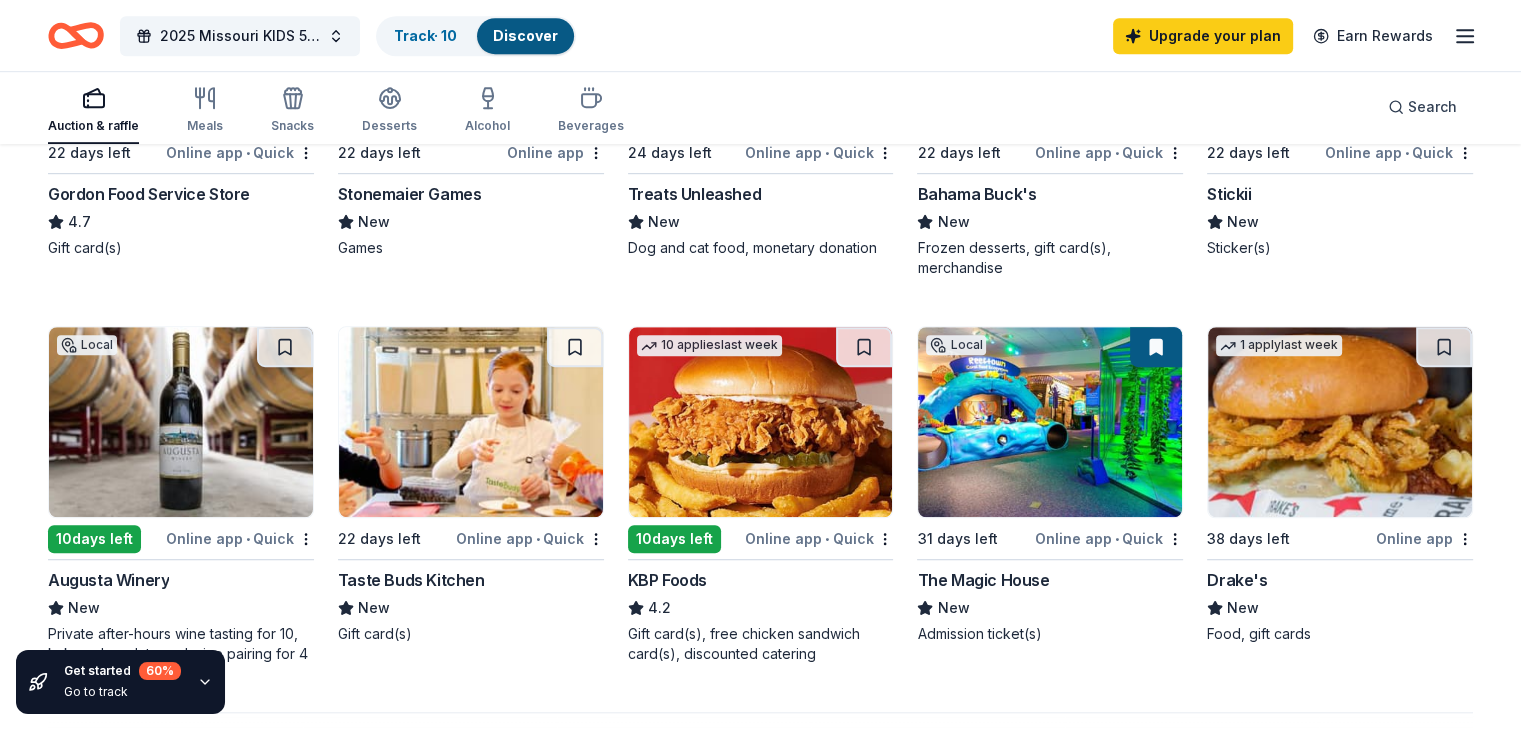 scroll, scrollTop: 1300, scrollLeft: 0, axis: vertical 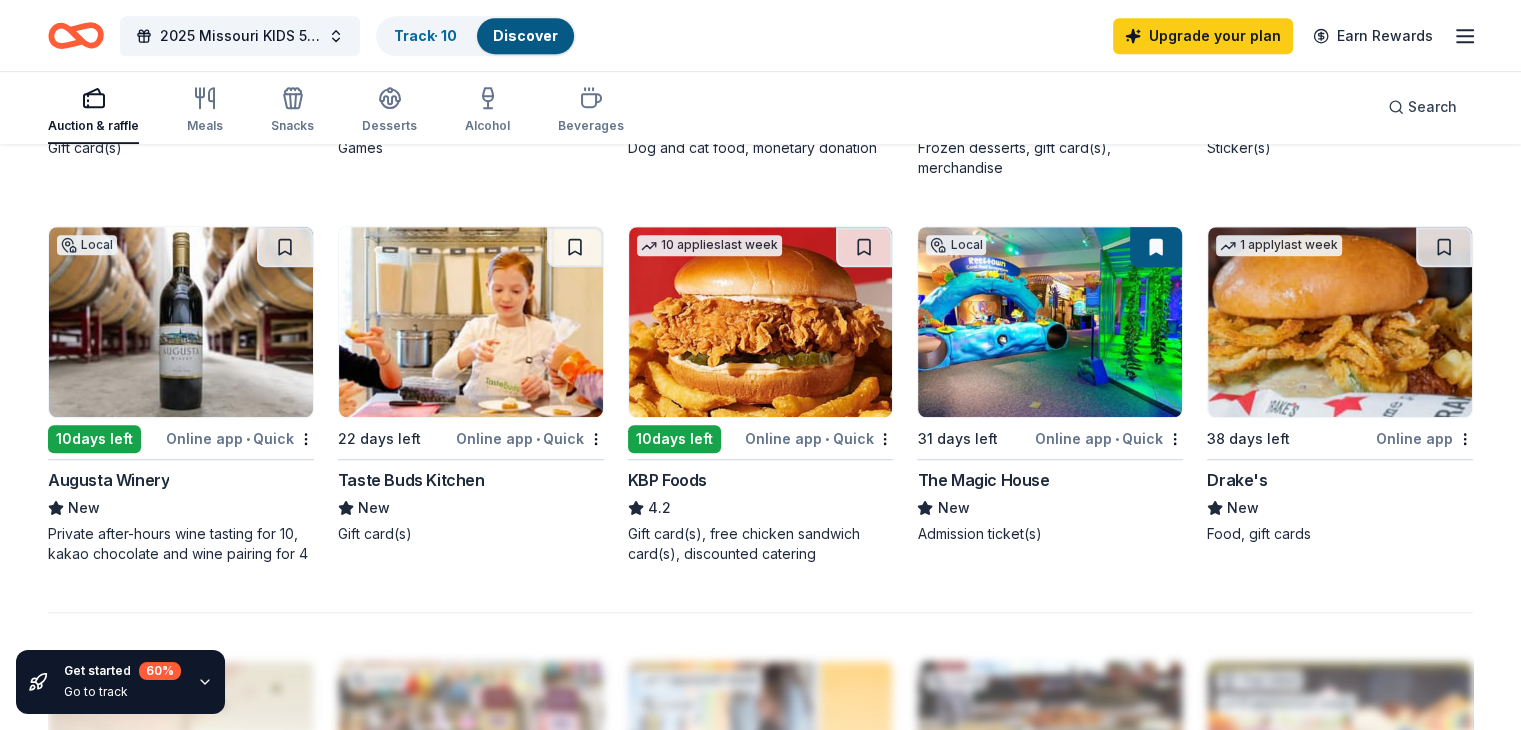 click at bounding box center [181, 322] 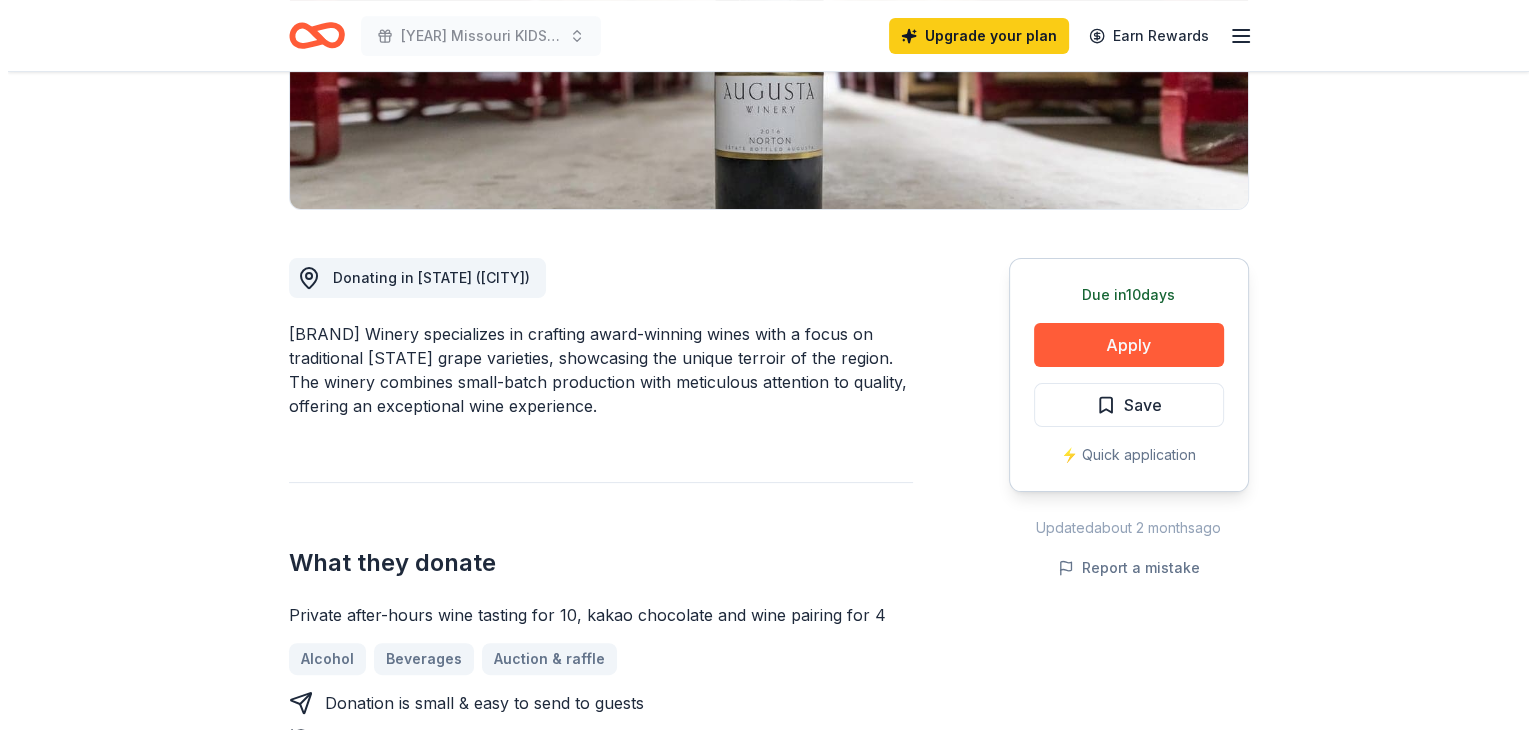 scroll, scrollTop: 400, scrollLeft: 0, axis: vertical 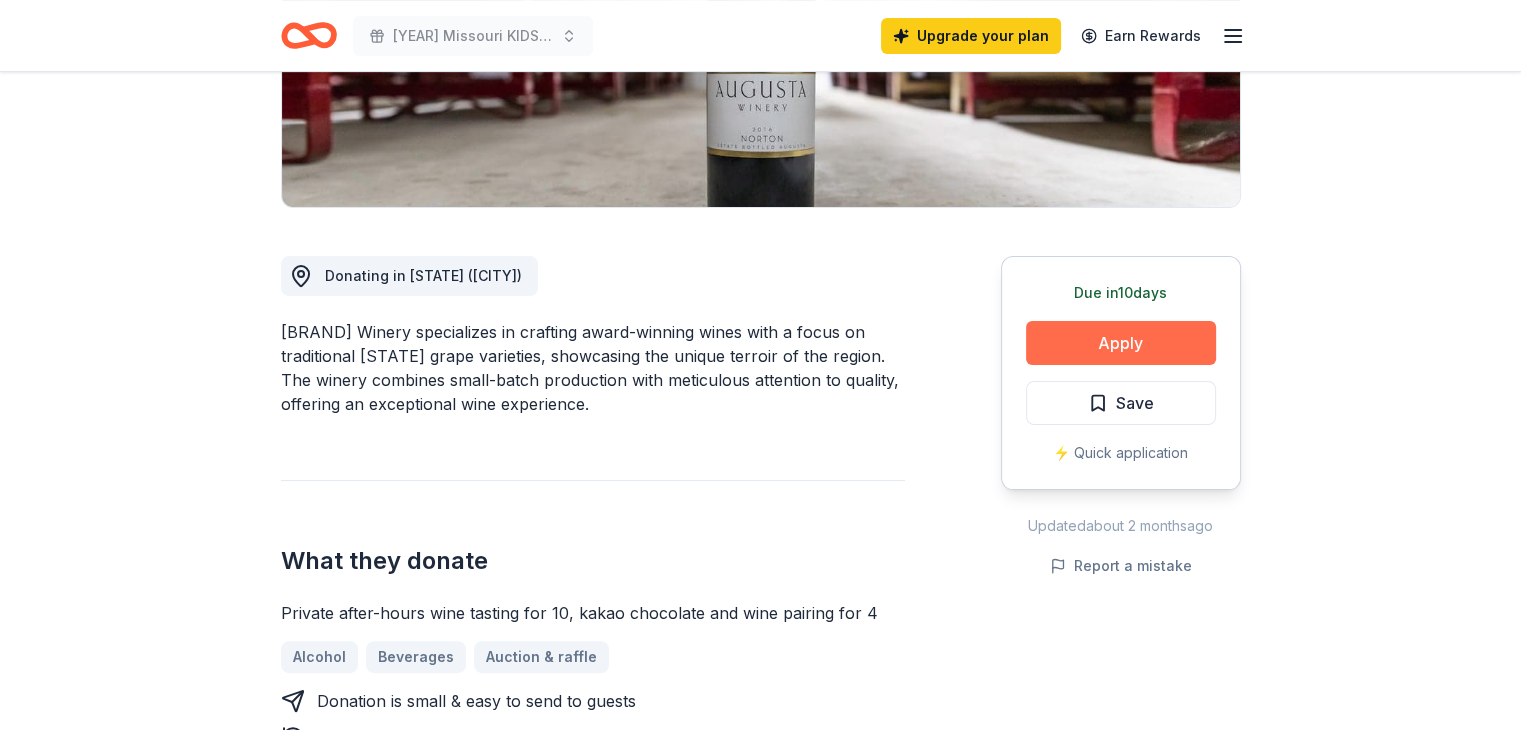 click on "Apply" at bounding box center (1121, 343) 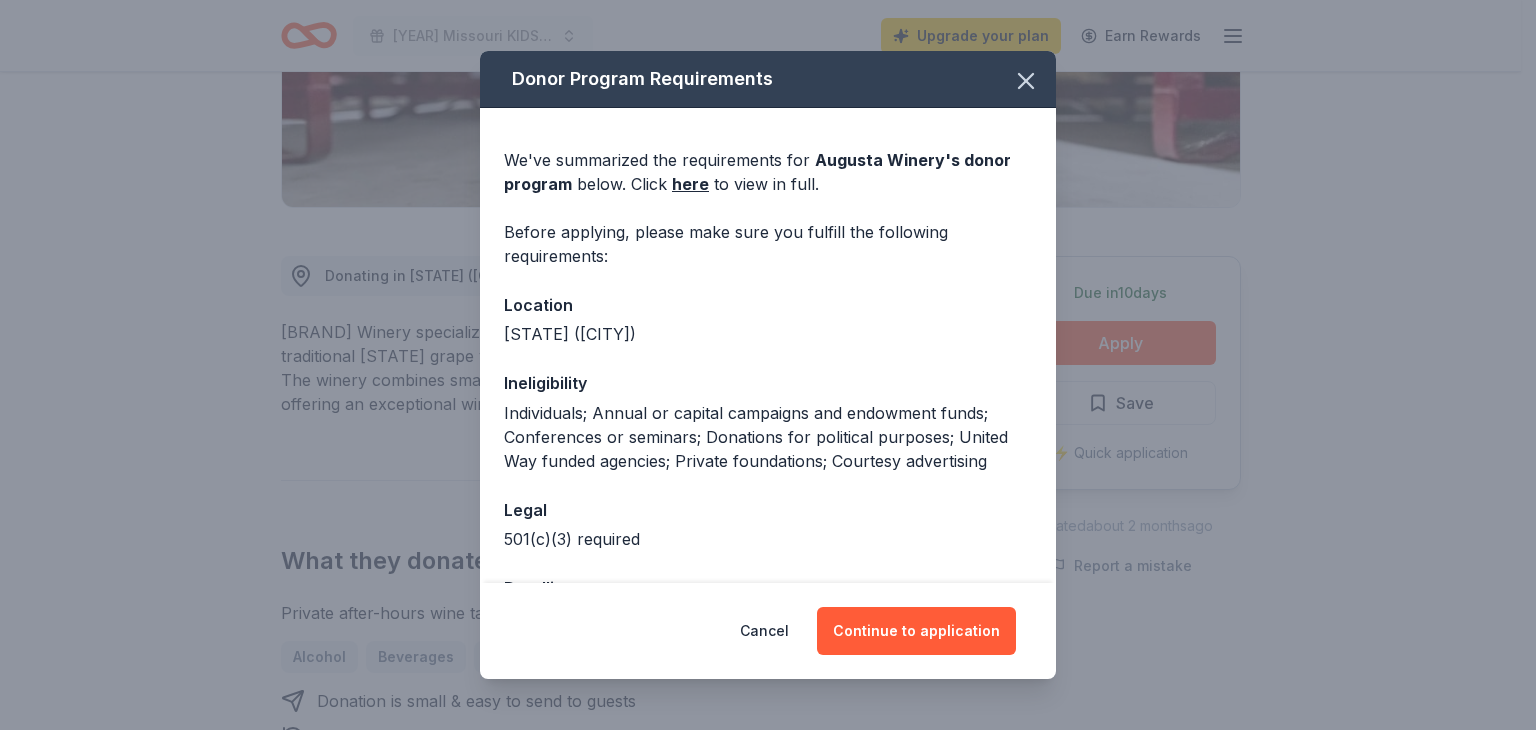 scroll, scrollTop: 74, scrollLeft: 0, axis: vertical 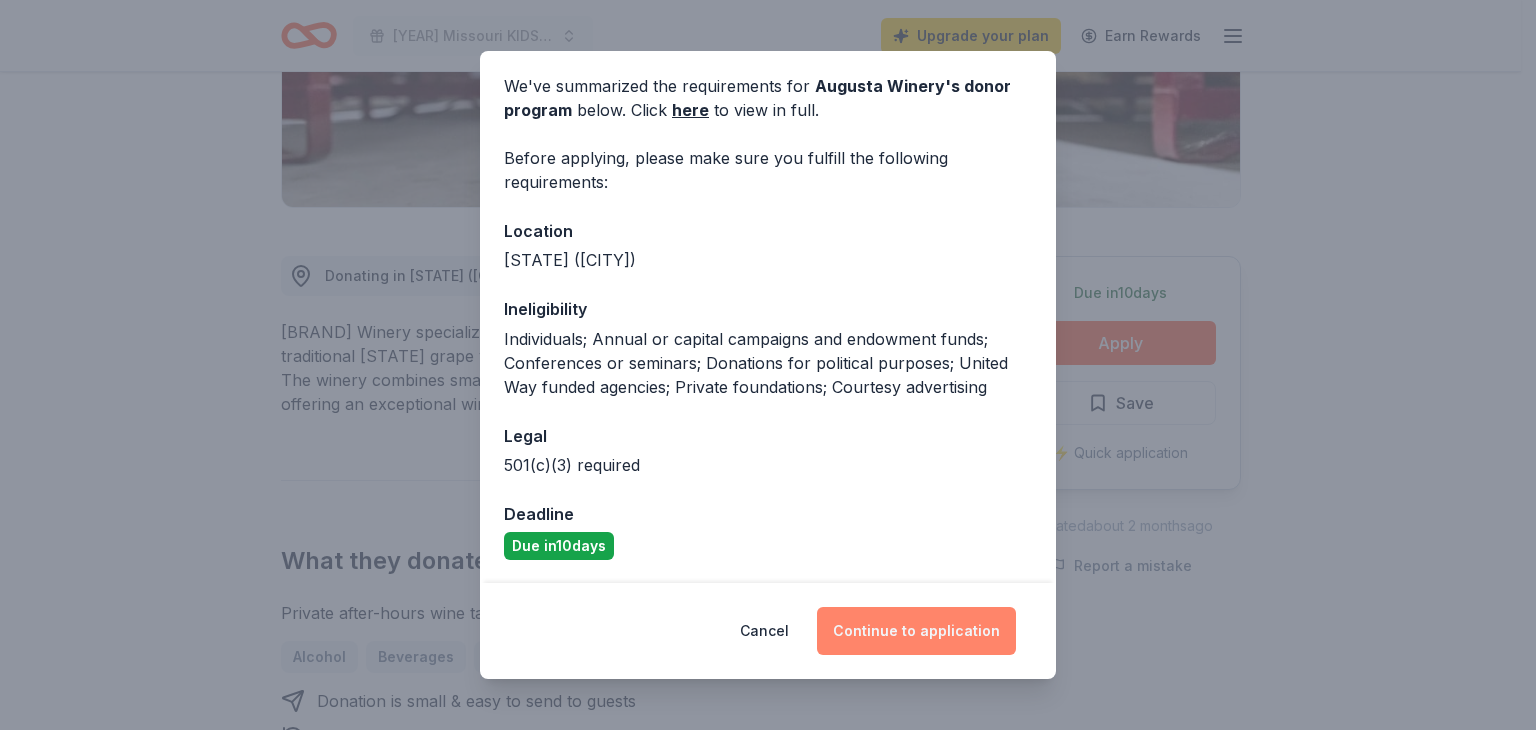 click on "Continue to application" at bounding box center [916, 631] 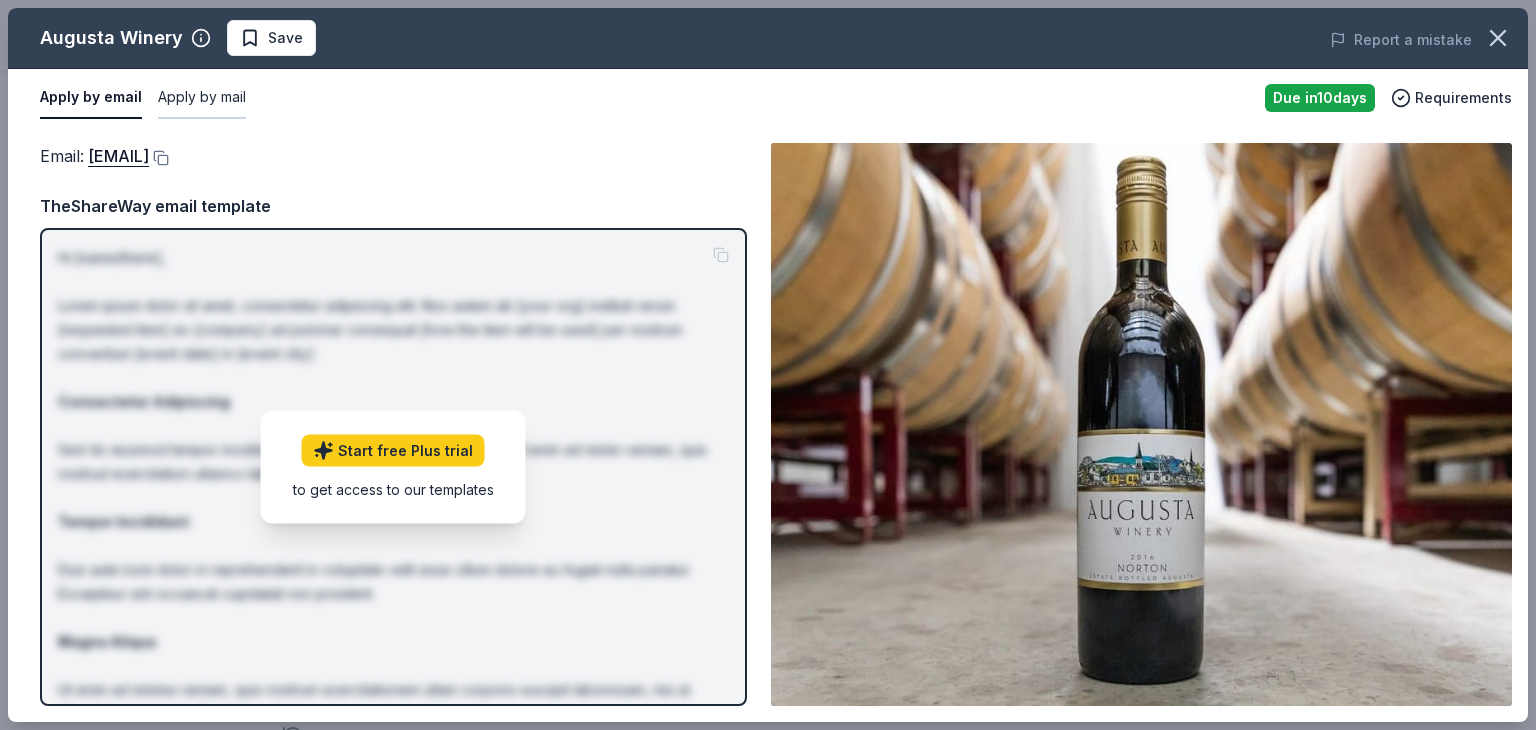 click on "Apply by mail" at bounding box center [202, 98] 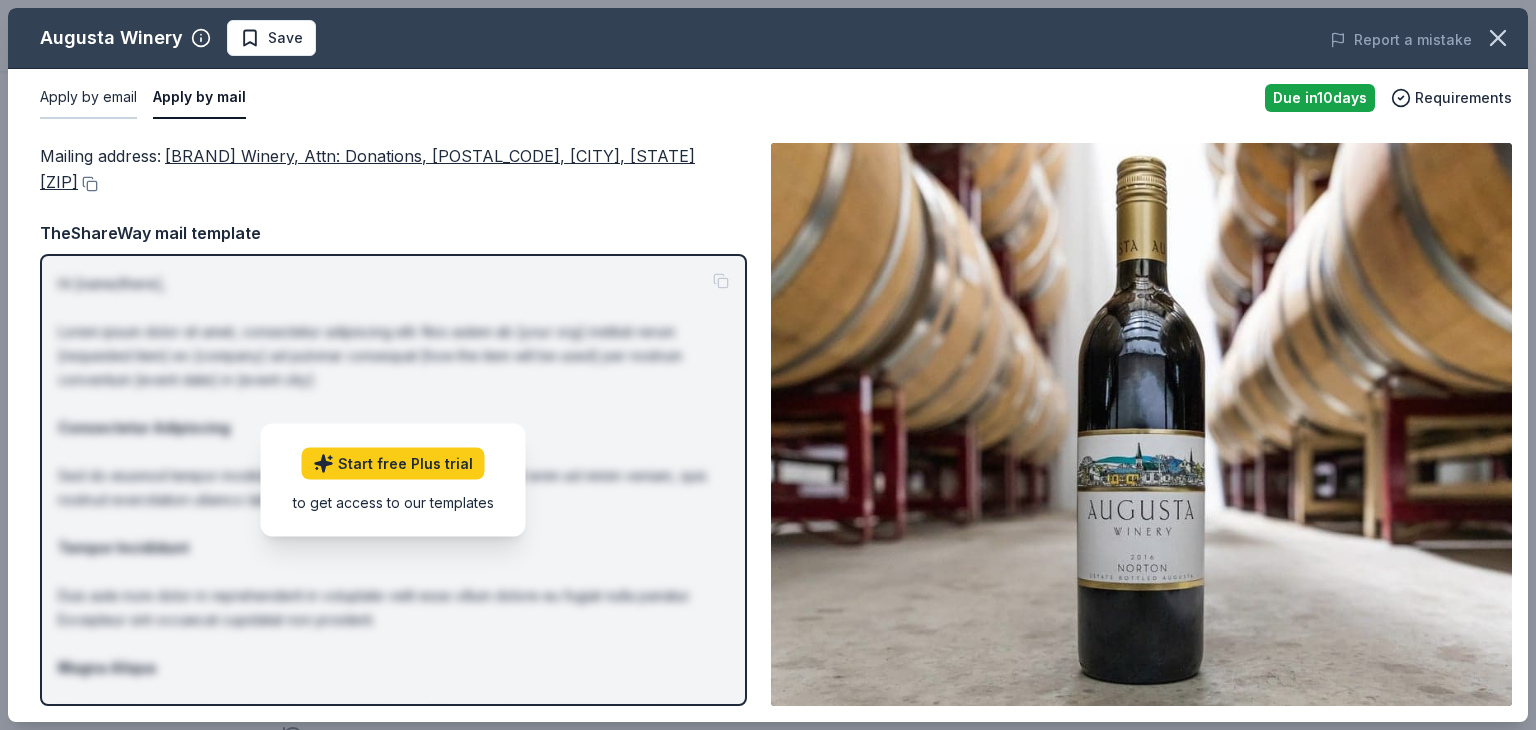 click on "Apply by email" at bounding box center [88, 98] 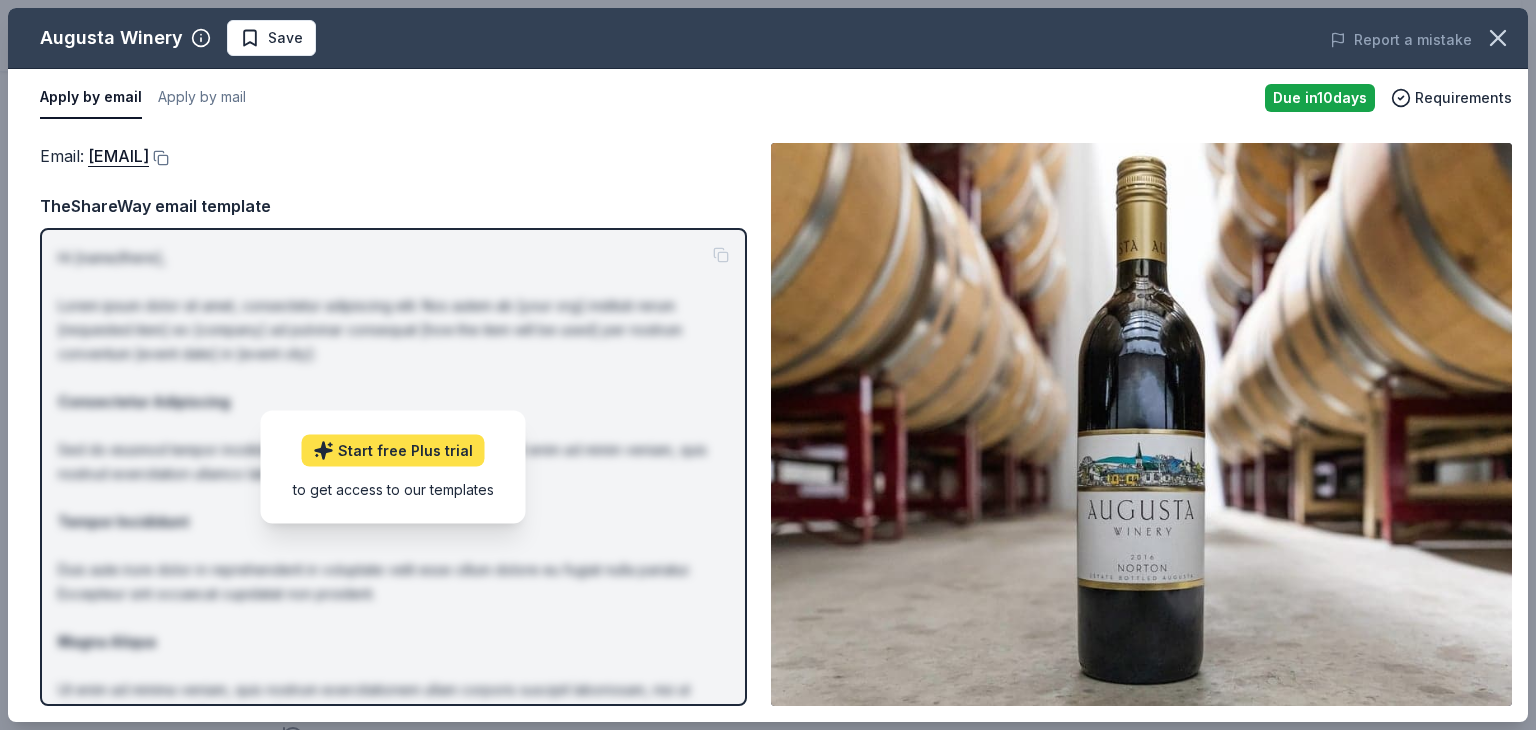 click on "Start free Plus trial" at bounding box center (393, 450) 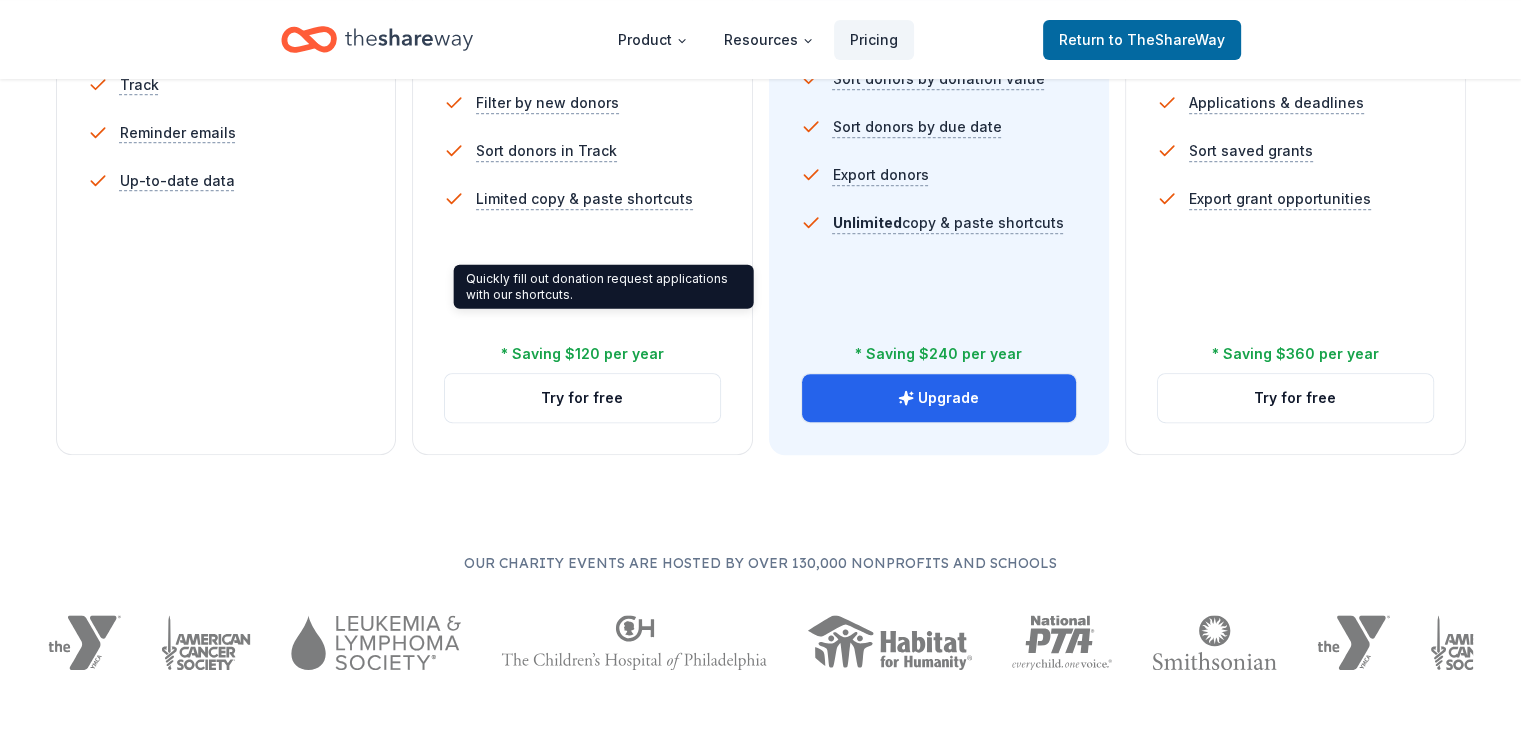 scroll, scrollTop: 800, scrollLeft: 0, axis: vertical 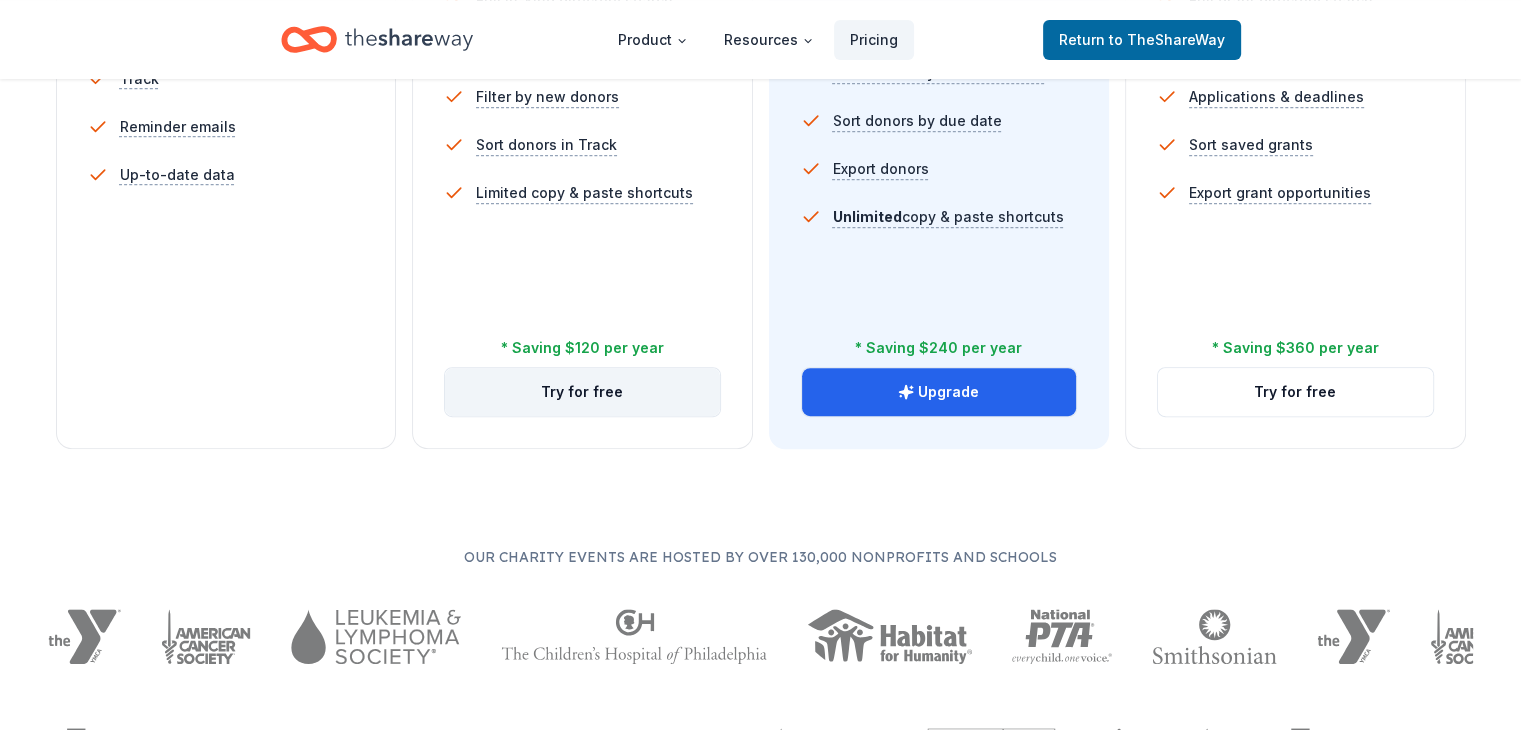 click on "Try for free" at bounding box center [582, 392] 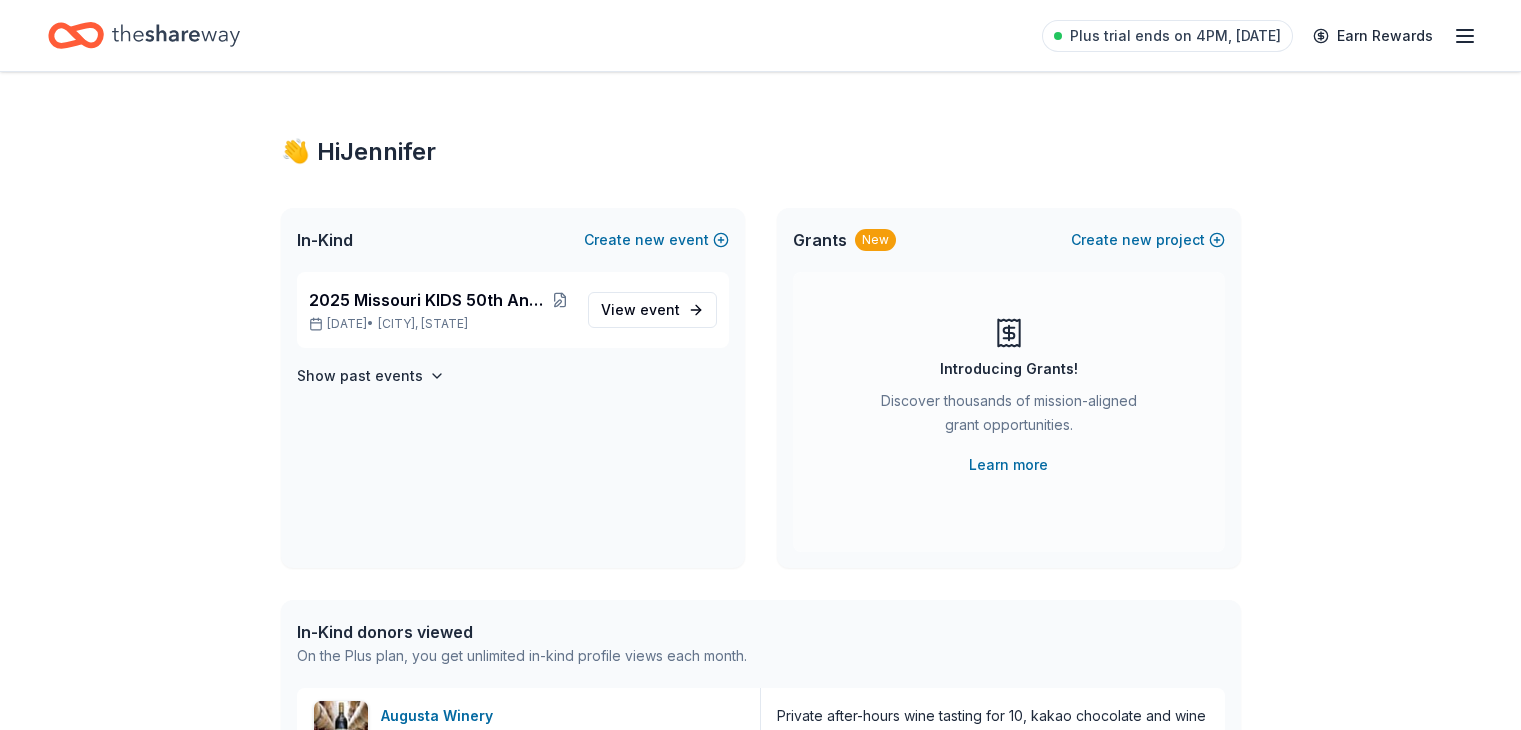scroll, scrollTop: 0, scrollLeft: 0, axis: both 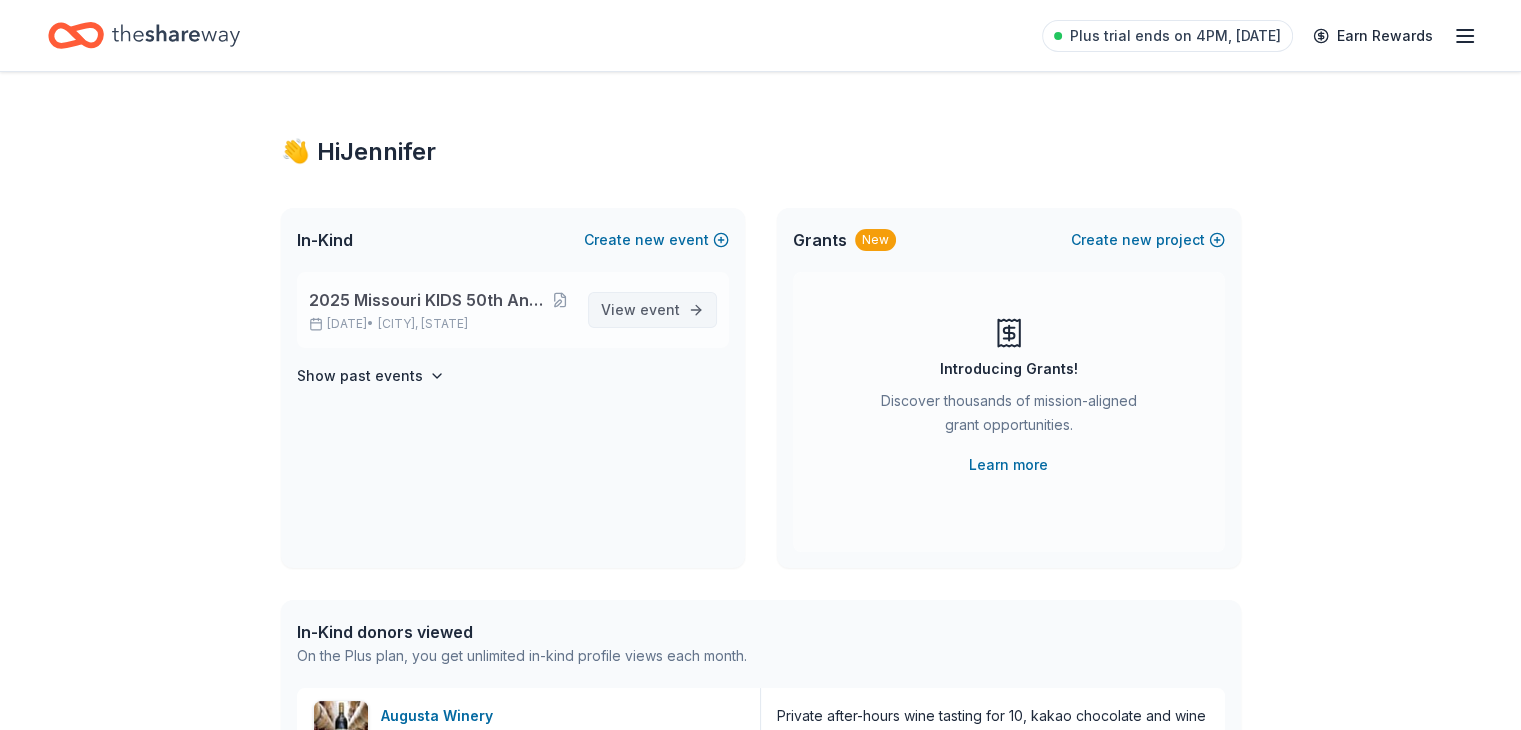click on "View   event" at bounding box center (640, 310) 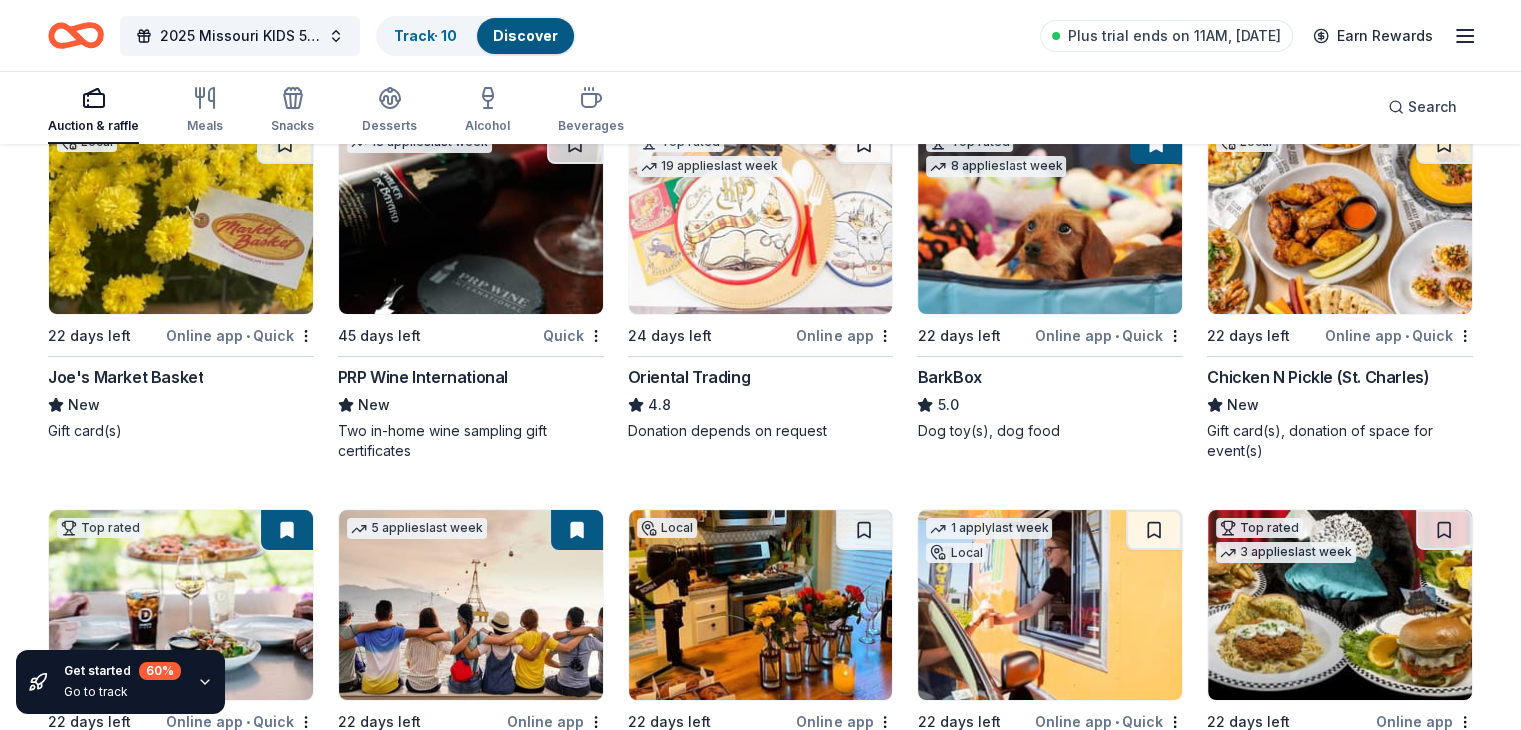 scroll, scrollTop: 400, scrollLeft: 0, axis: vertical 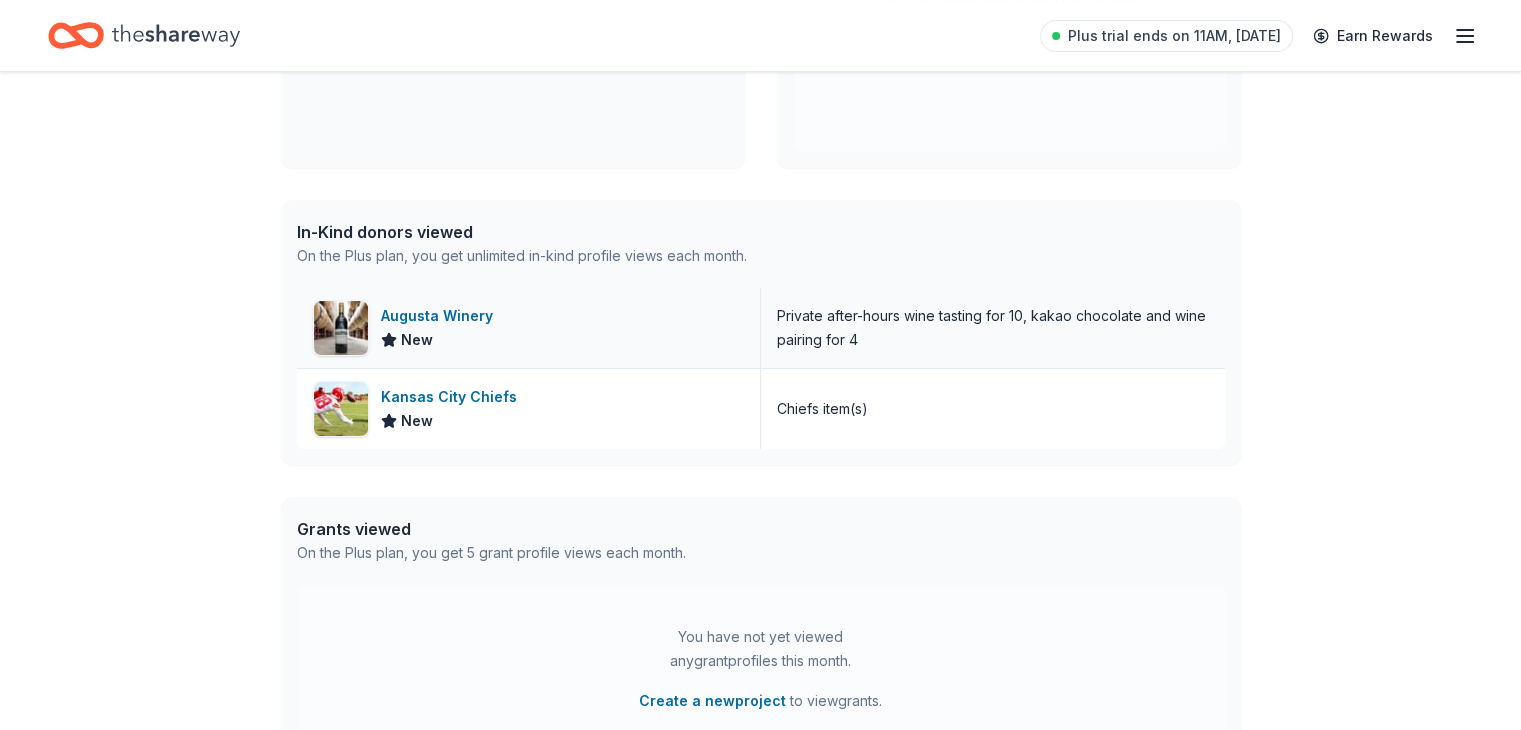 click on "Augusta Winery" at bounding box center [441, 316] 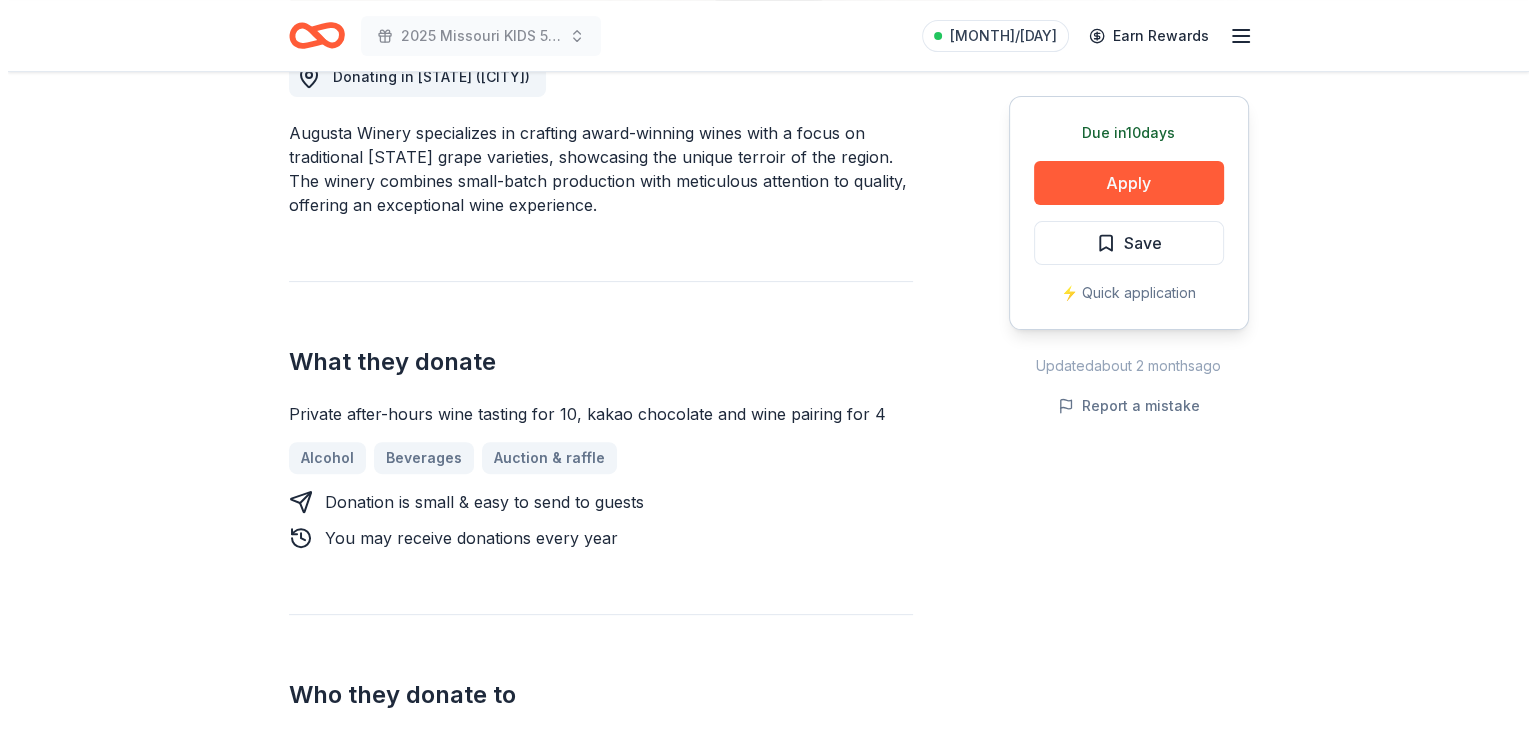 scroll, scrollTop: 600, scrollLeft: 0, axis: vertical 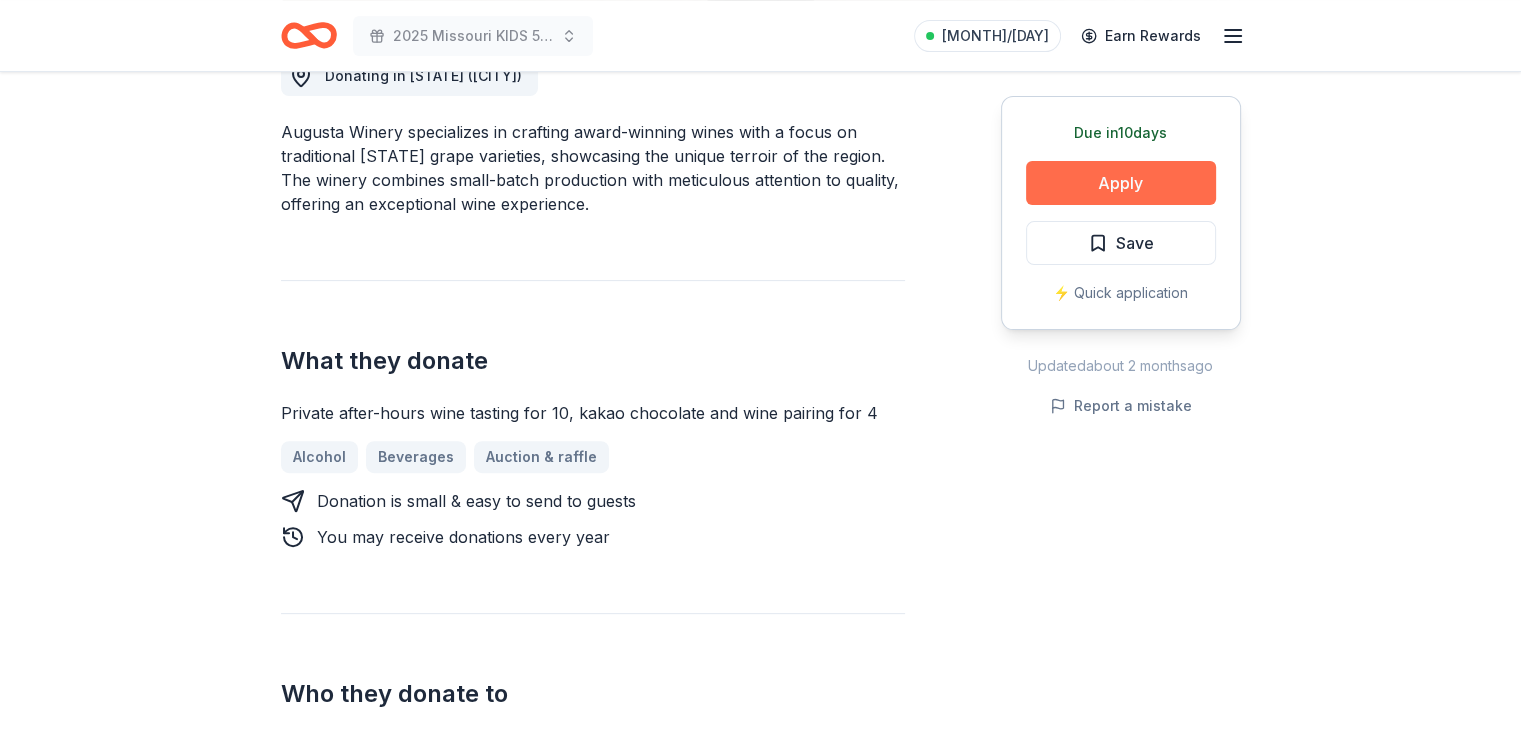 click on "Apply" at bounding box center (1121, 183) 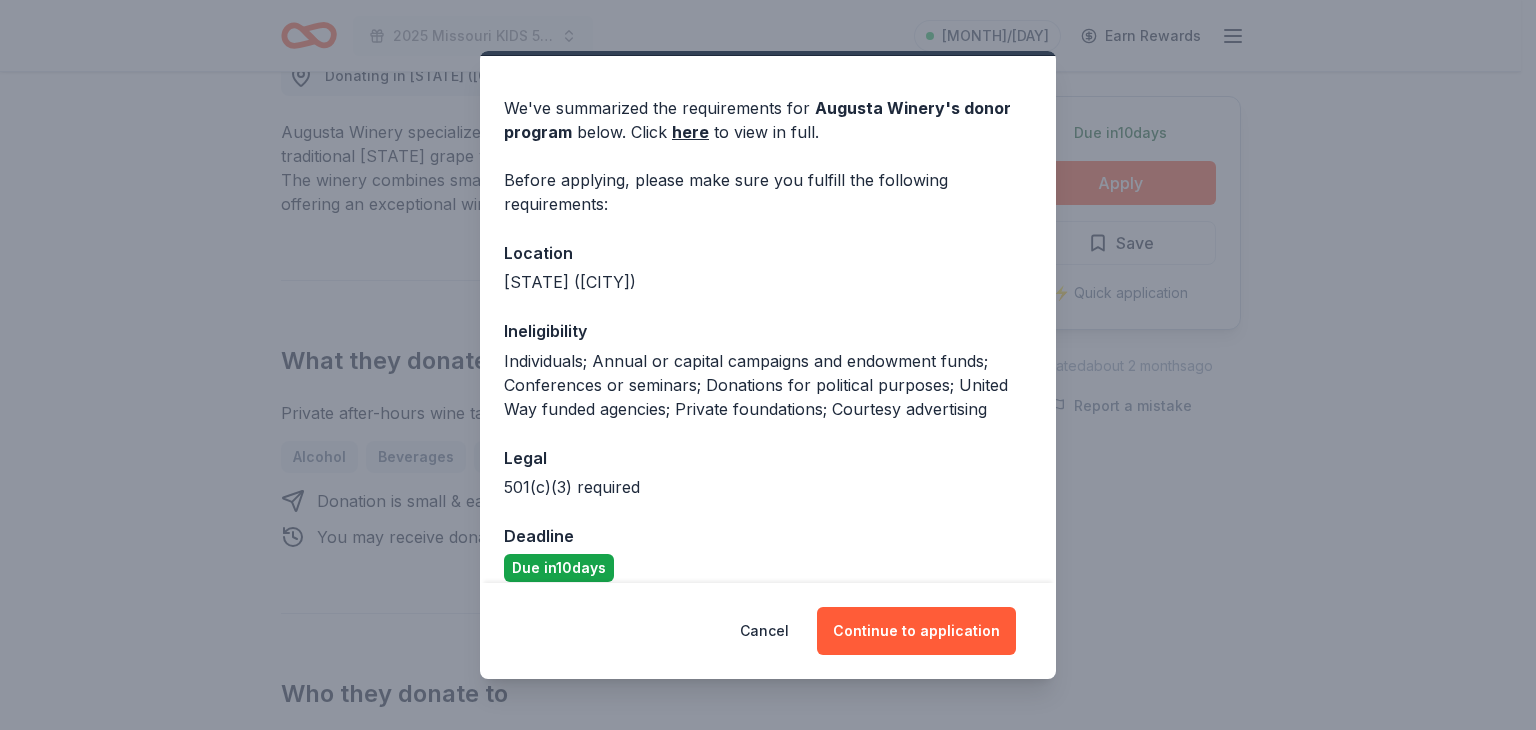 scroll, scrollTop: 74, scrollLeft: 0, axis: vertical 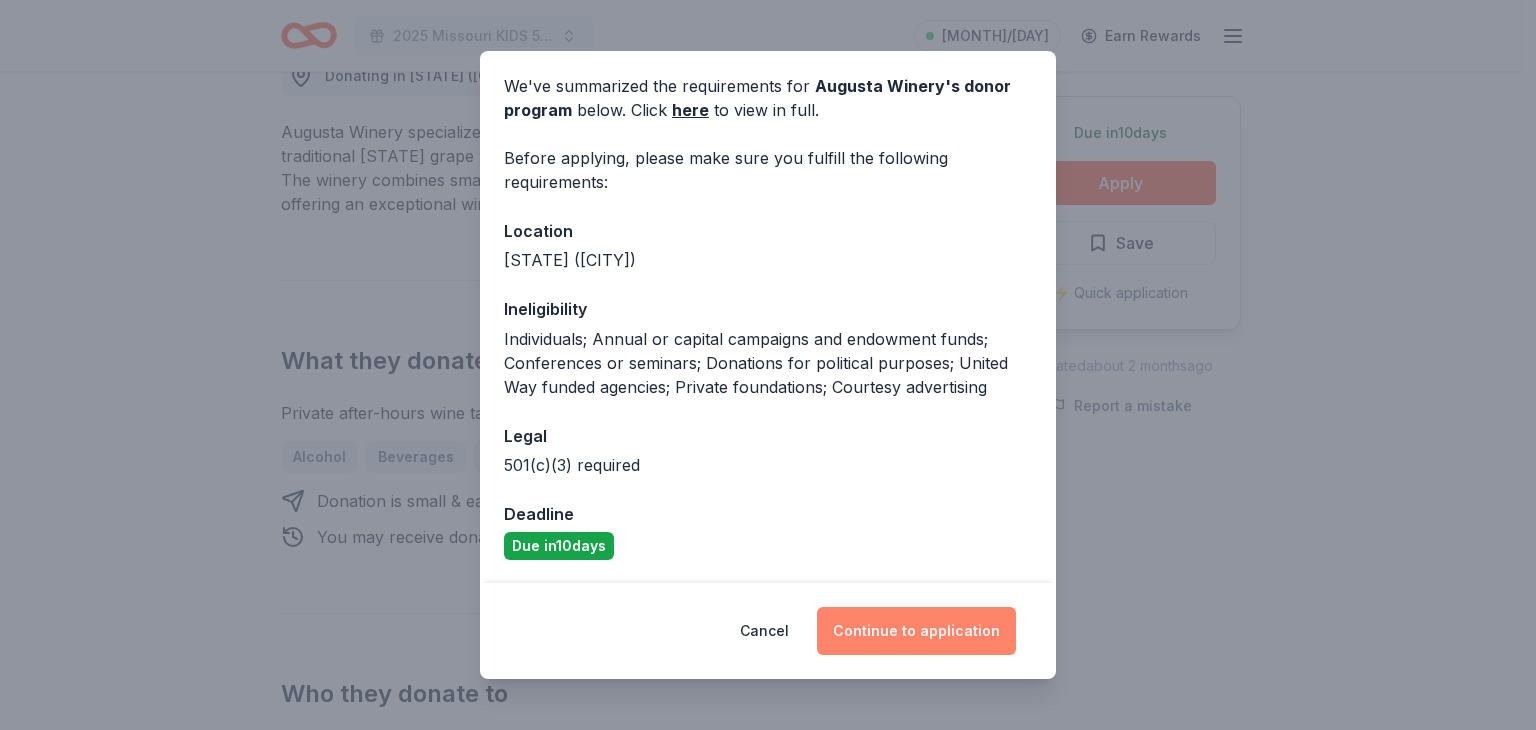 click on "Continue to application" at bounding box center [916, 631] 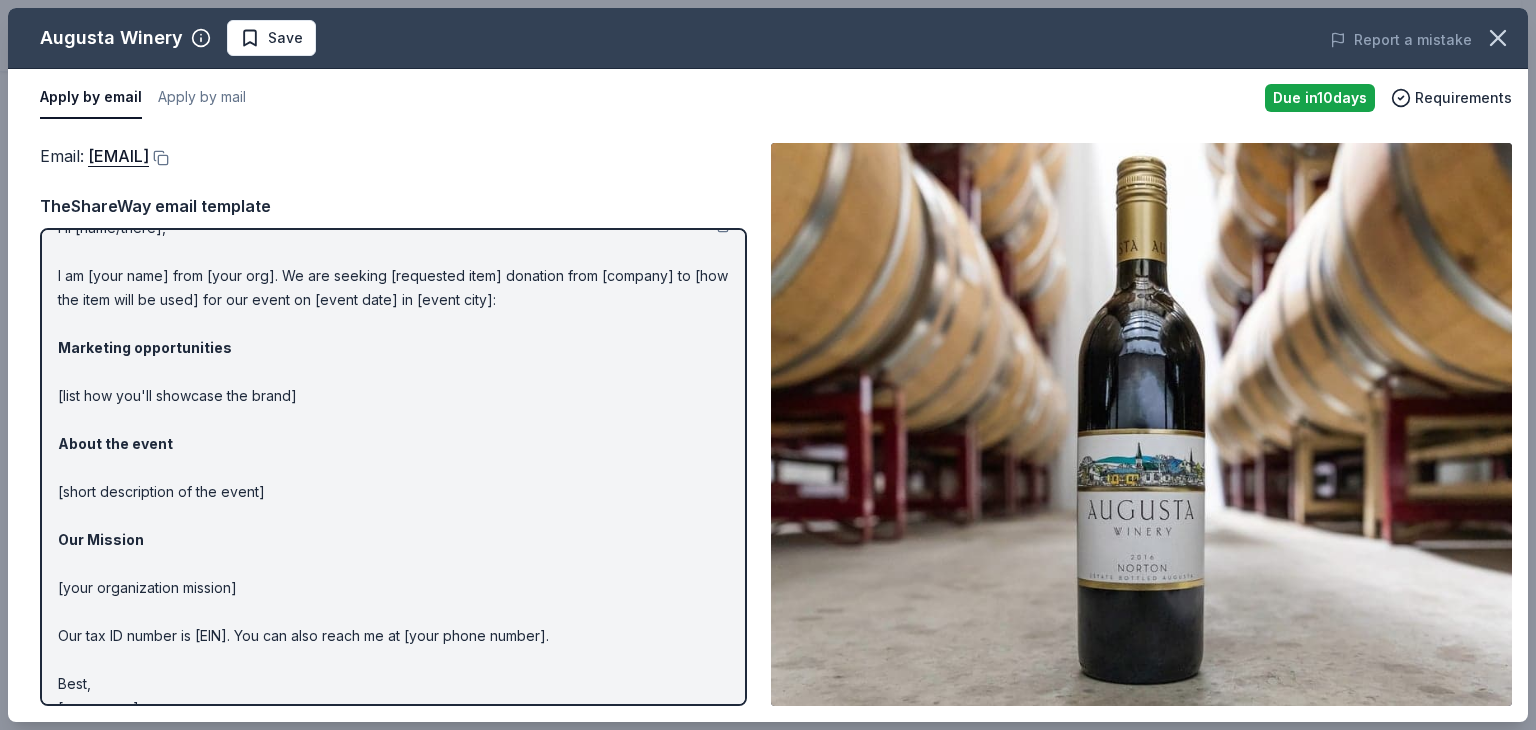 scroll, scrollTop: 60, scrollLeft: 0, axis: vertical 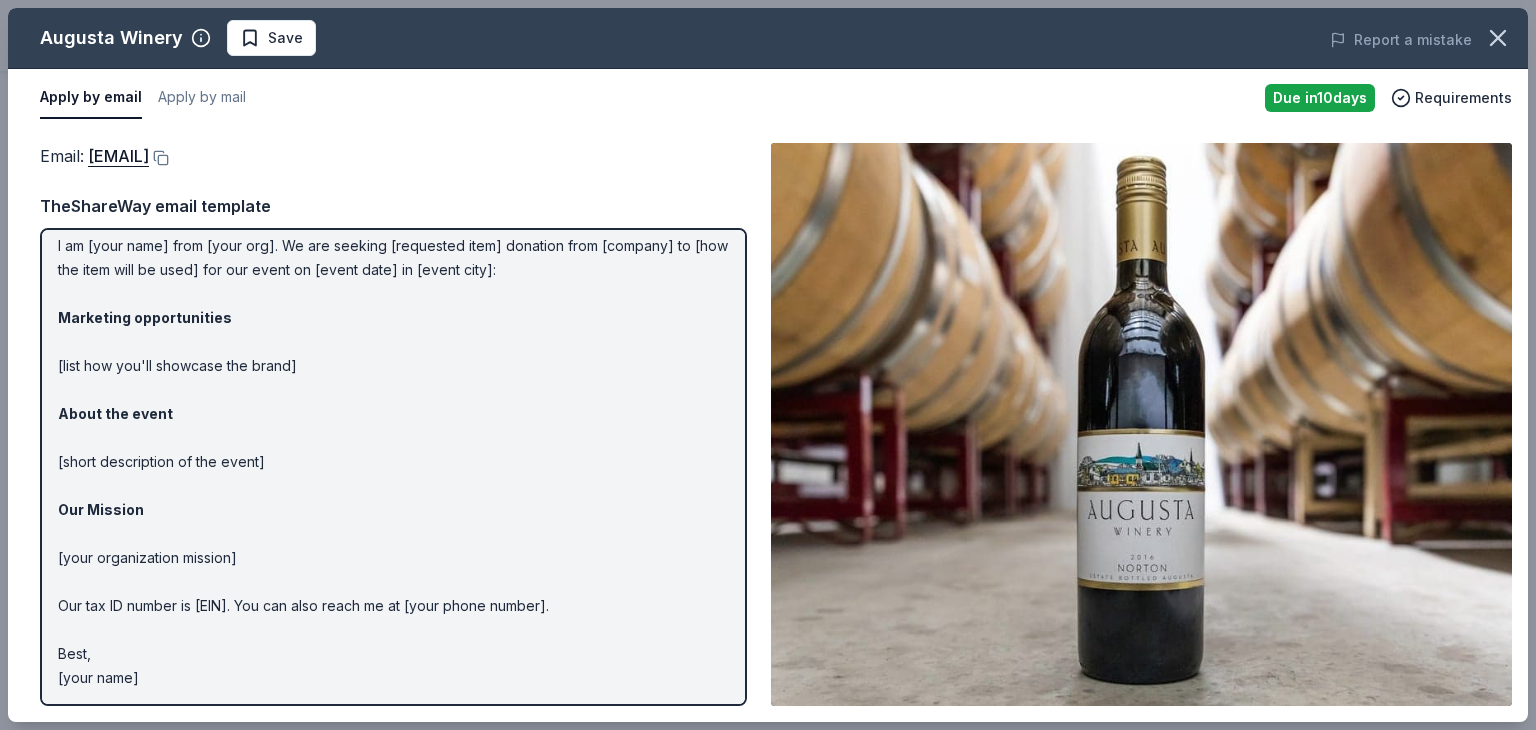 drag, startPoint x: 177, startPoint y: 673, endPoint x: 102, endPoint y: 417, distance: 266.7602 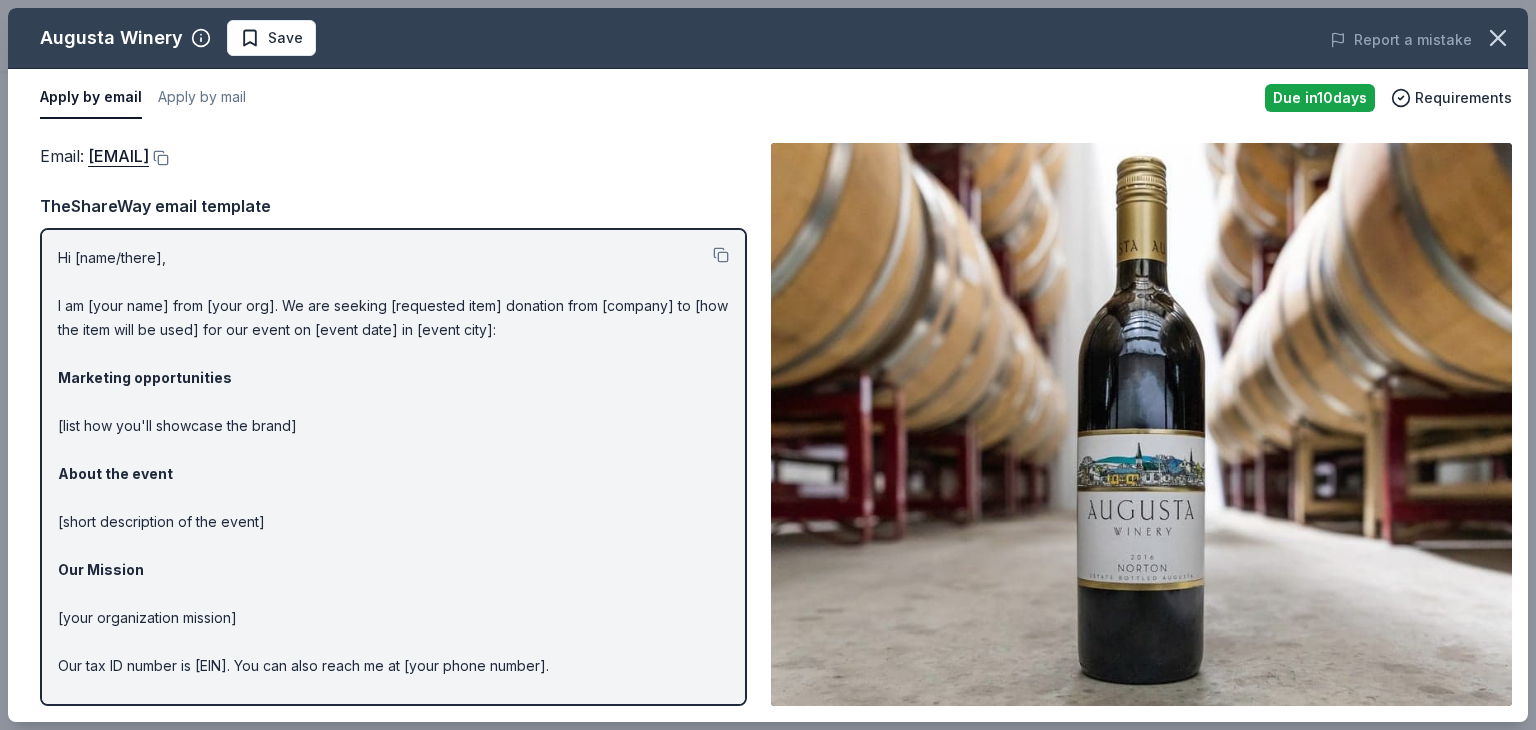 drag, startPoint x: 58, startPoint y: 252, endPoint x: 264, endPoint y: 394, distance: 250.19992 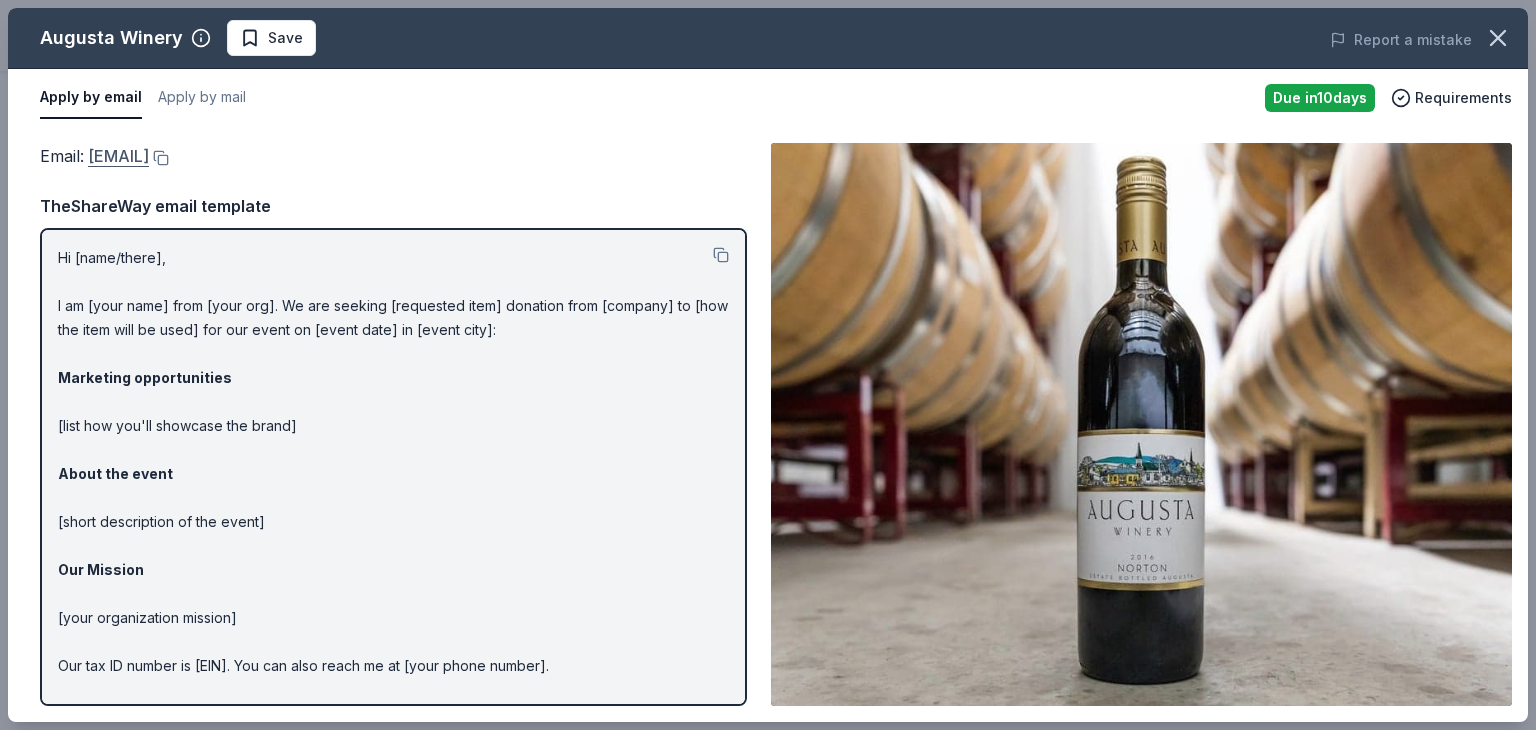 click on "donations@augustawinery.com" at bounding box center (118, 156) 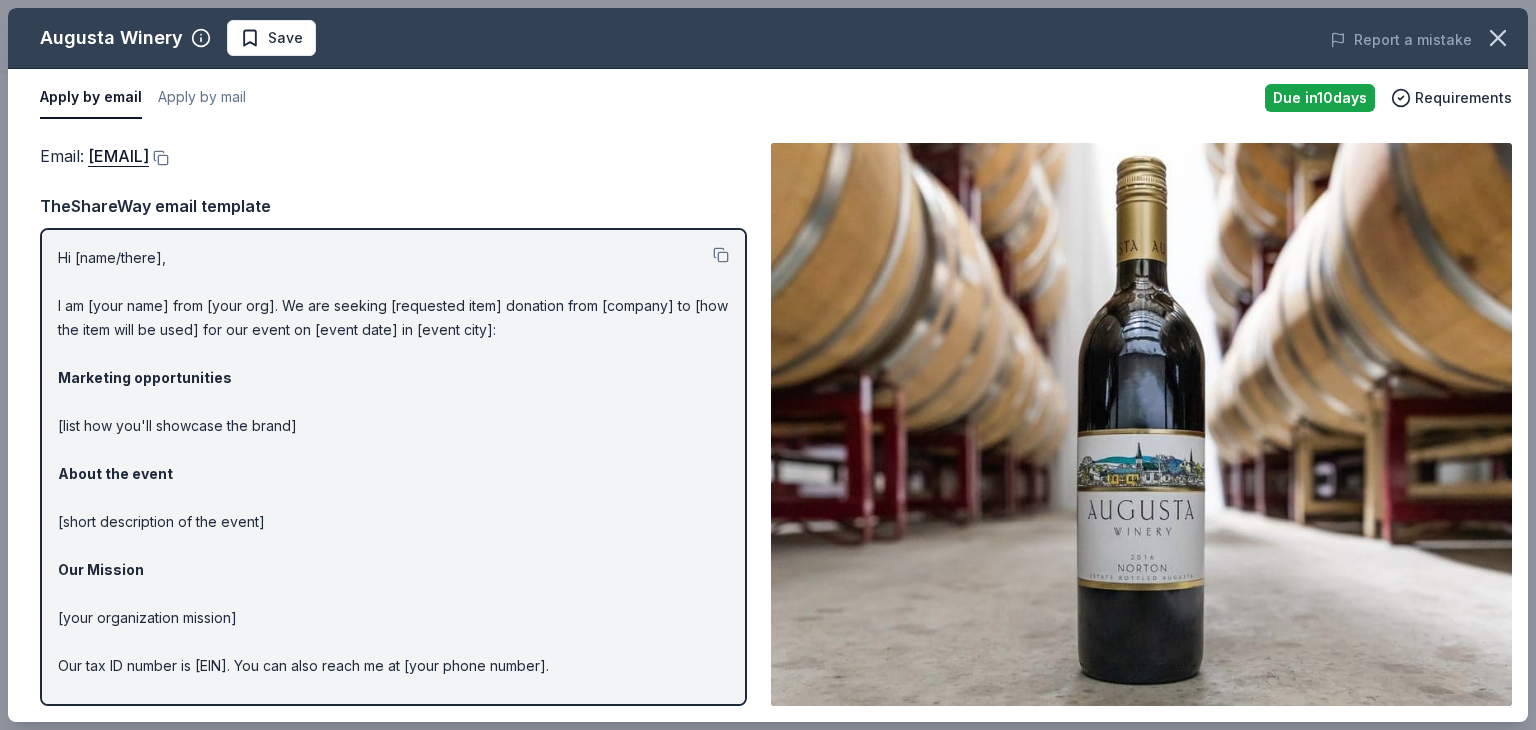 drag, startPoint x: 57, startPoint y: 256, endPoint x: 220, endPoint y: 290, distance: 166.50826 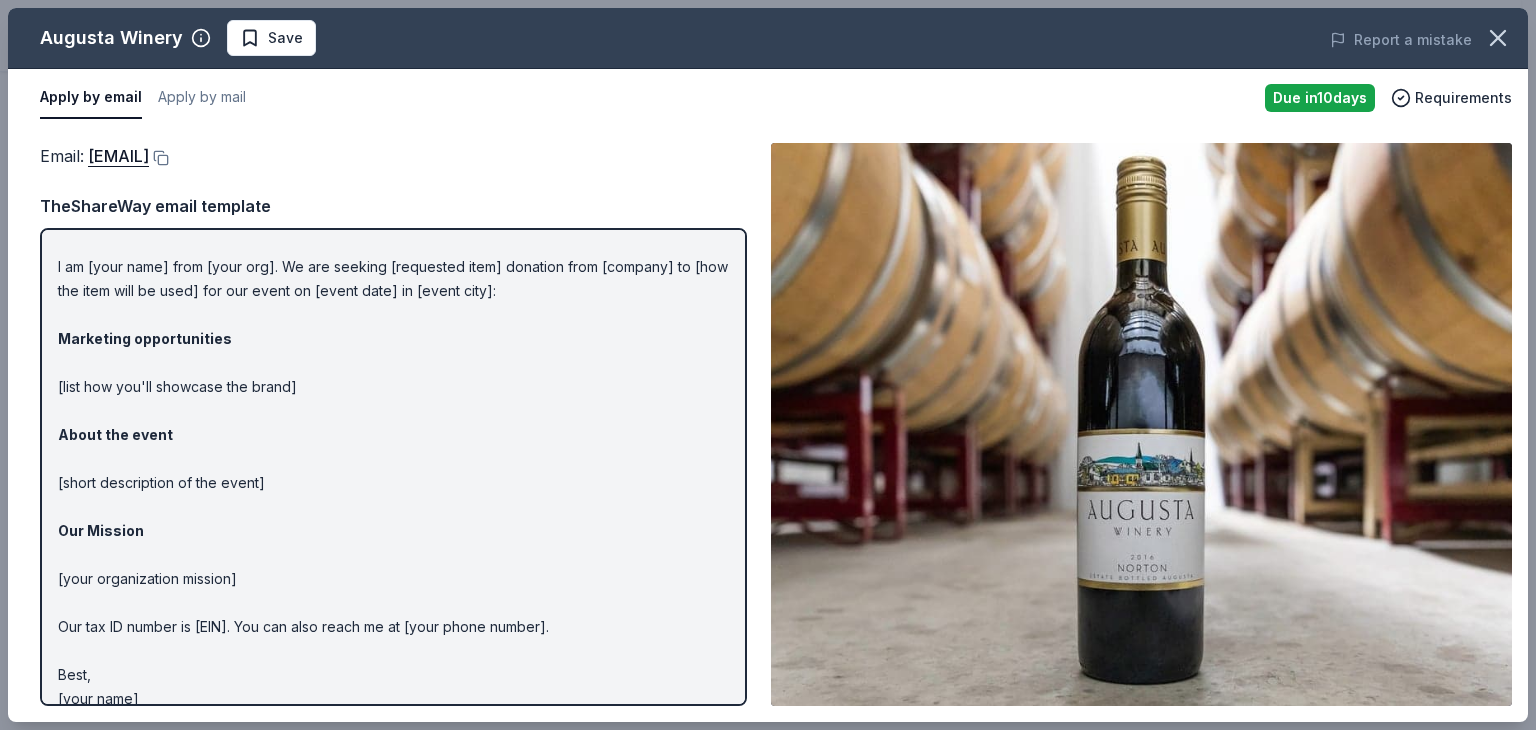 scroll, scrollTop: 60, scrollLeft: 0, axis: vertical 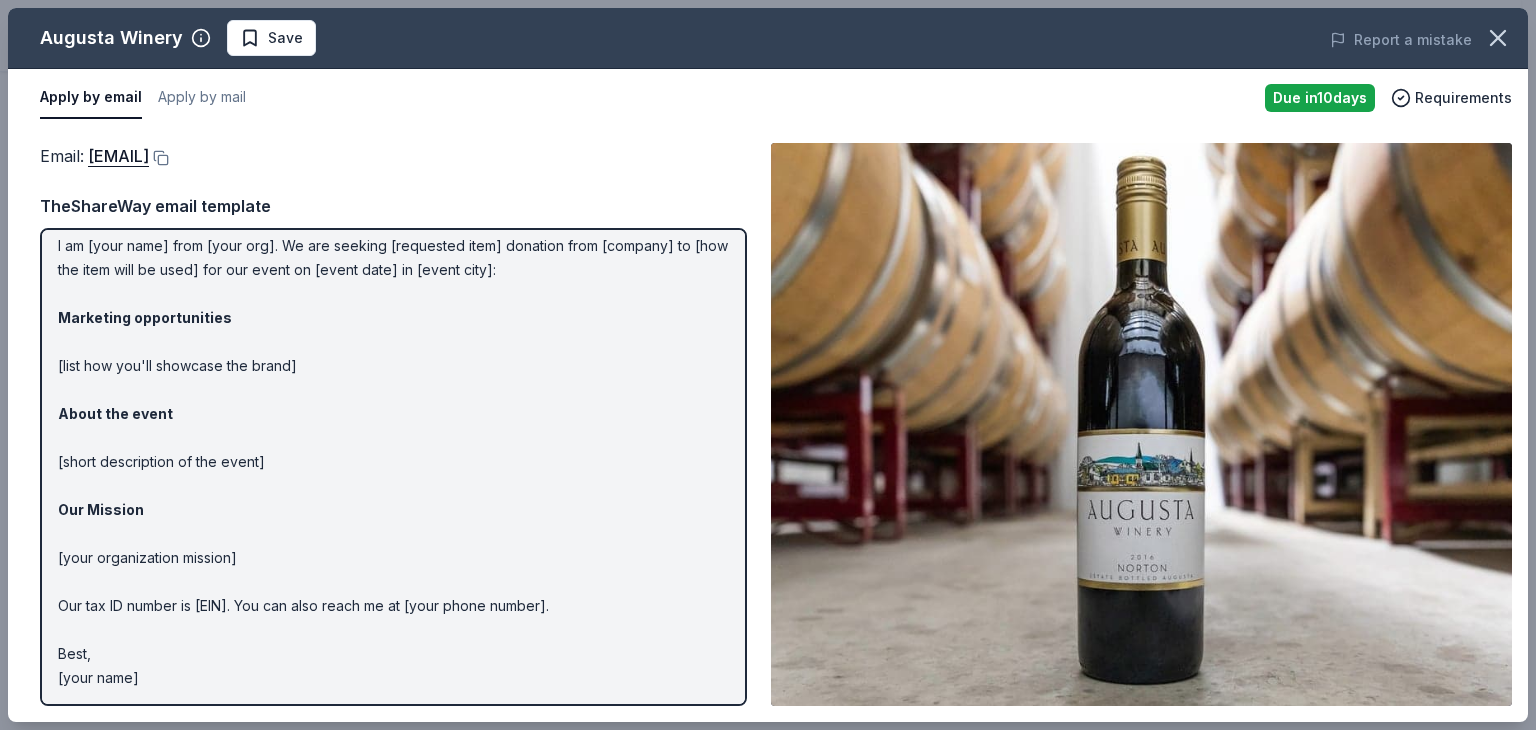 drag, startPoint x: 597, startPoint y: 596, endPoint x: 102, endPoint y: 410, distance: 528.792 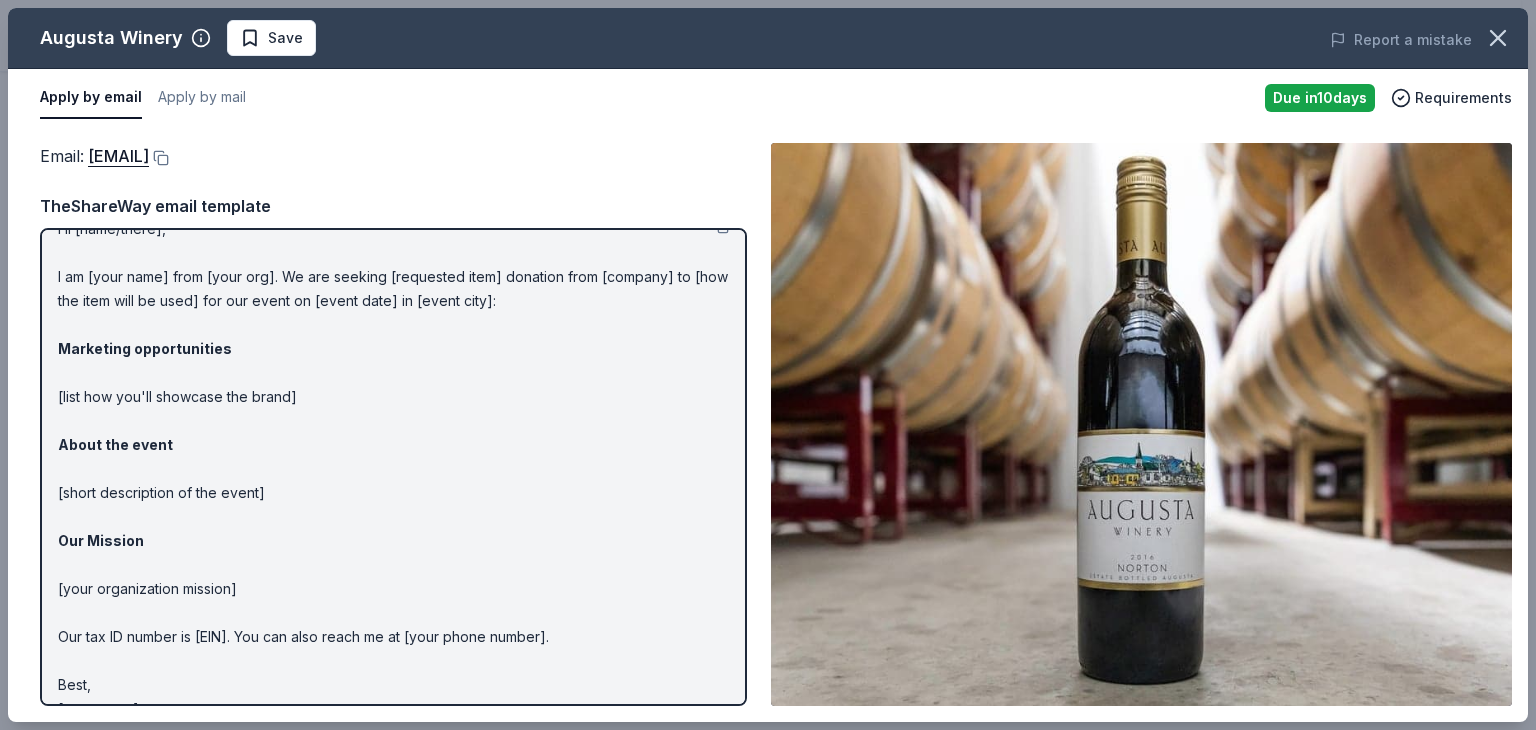 scroll, scrollTop: 0, scrollLeft: 0, axis: both 